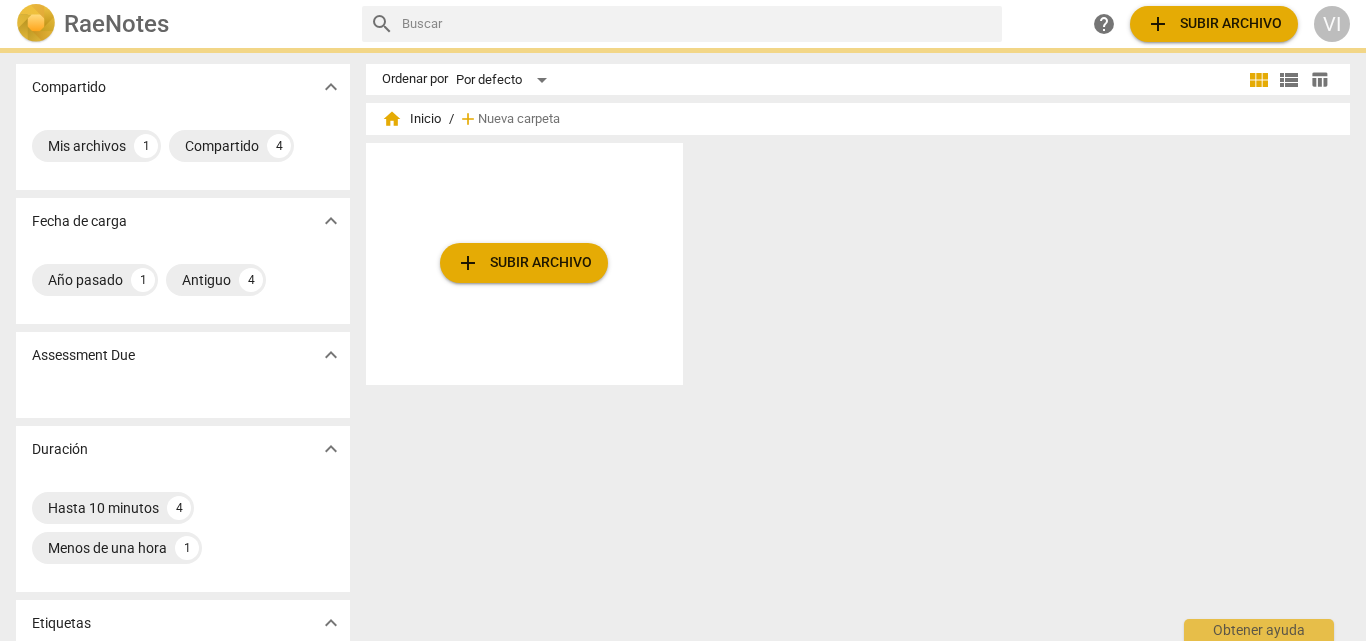 scroll, scrollTop: 0, scrollLeft: 0, axis: both 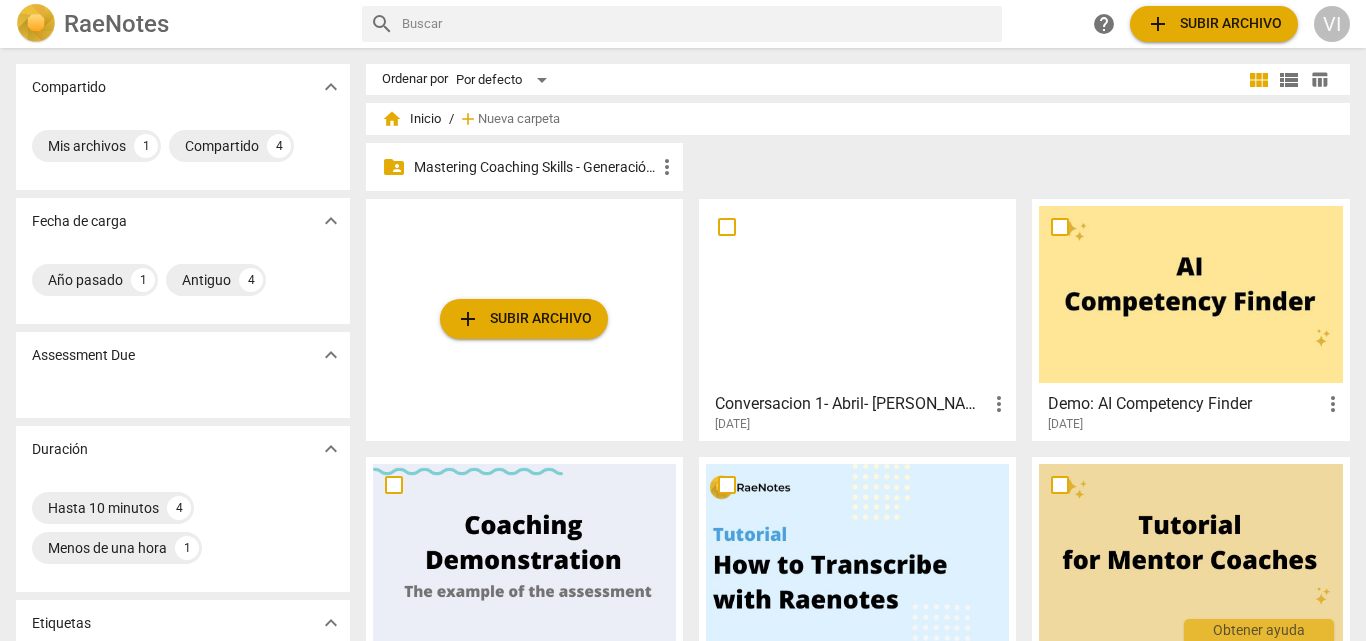 click on "Mastering Coaching Skills - Generación 31" at bounding box center [534, 167] 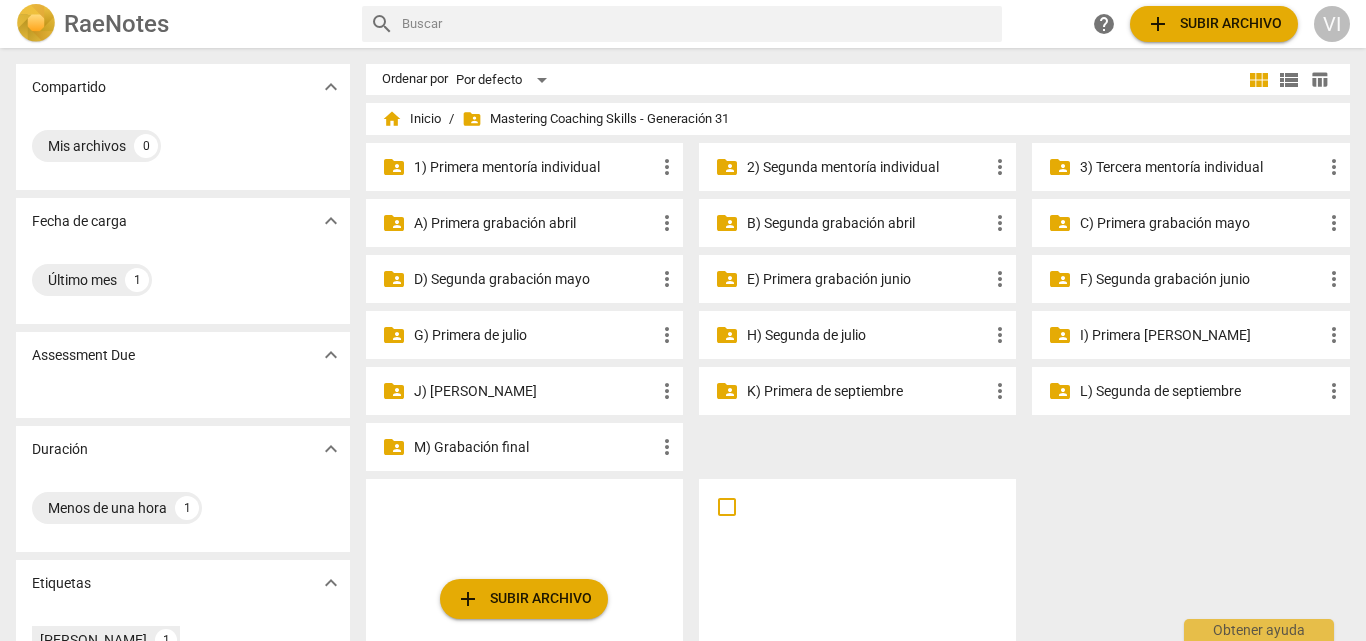 click on "G) Primera de julio" at bounding box center (534, 335) 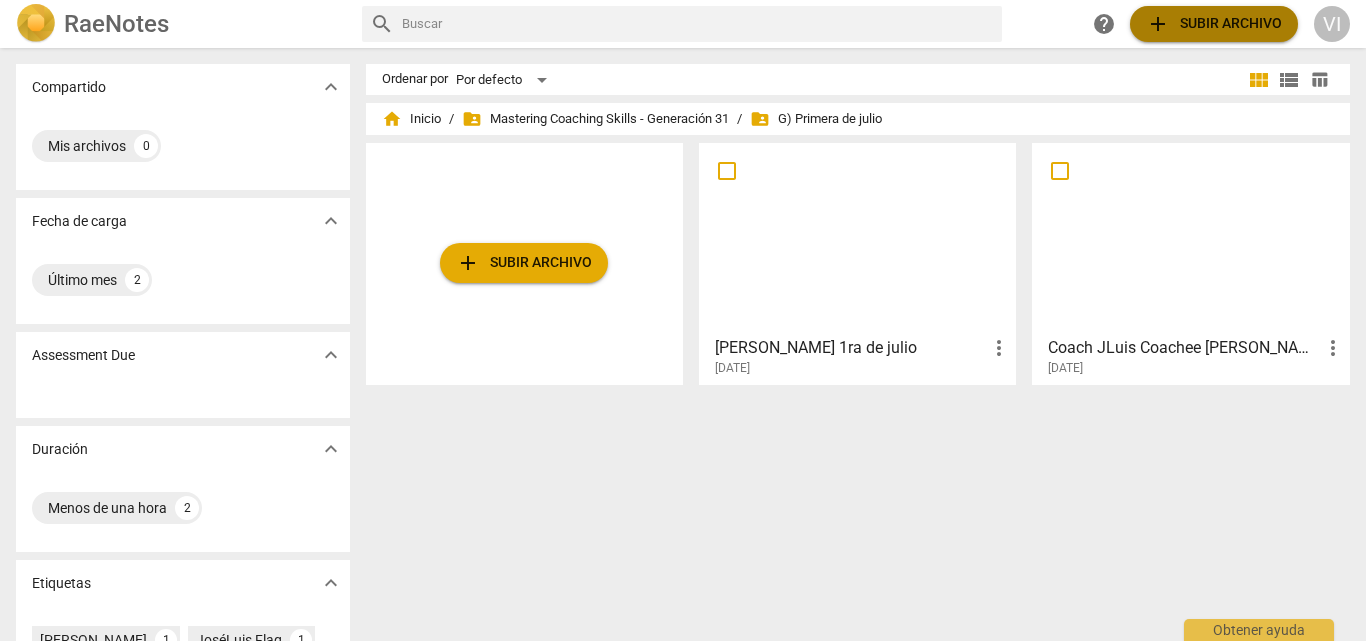 click on "add   Subir archivo" at bounding box center [1214, 24] 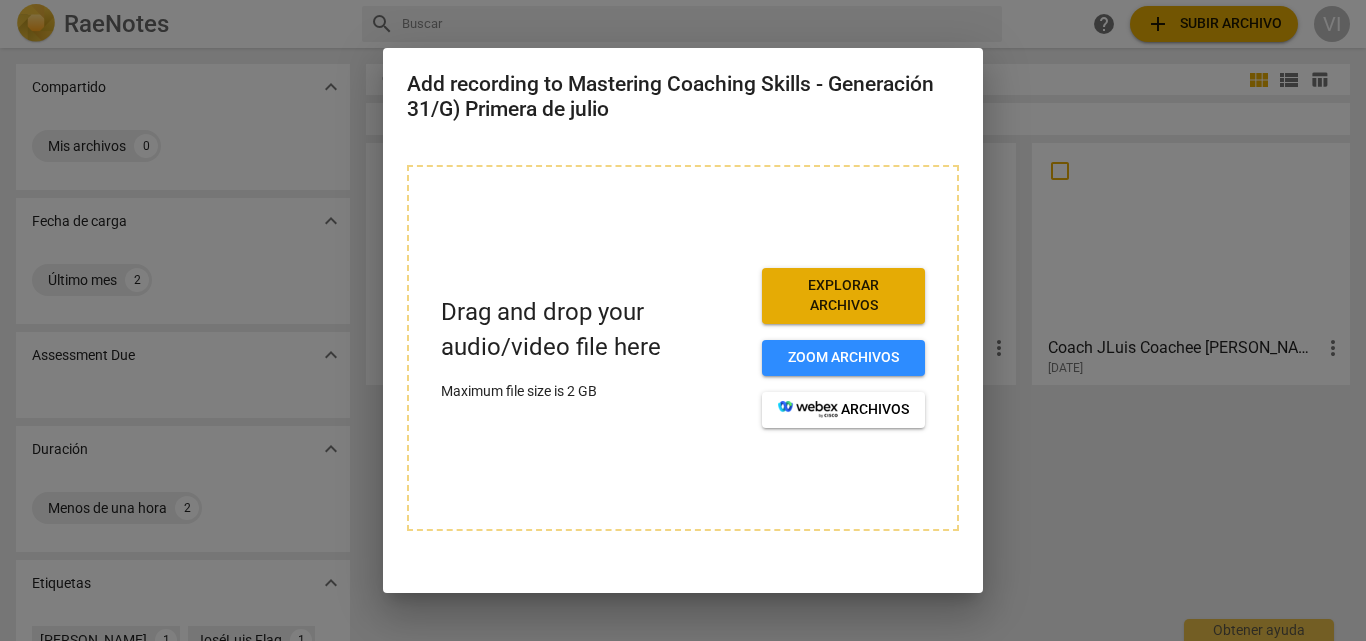 click at bounding box center [683, 320] 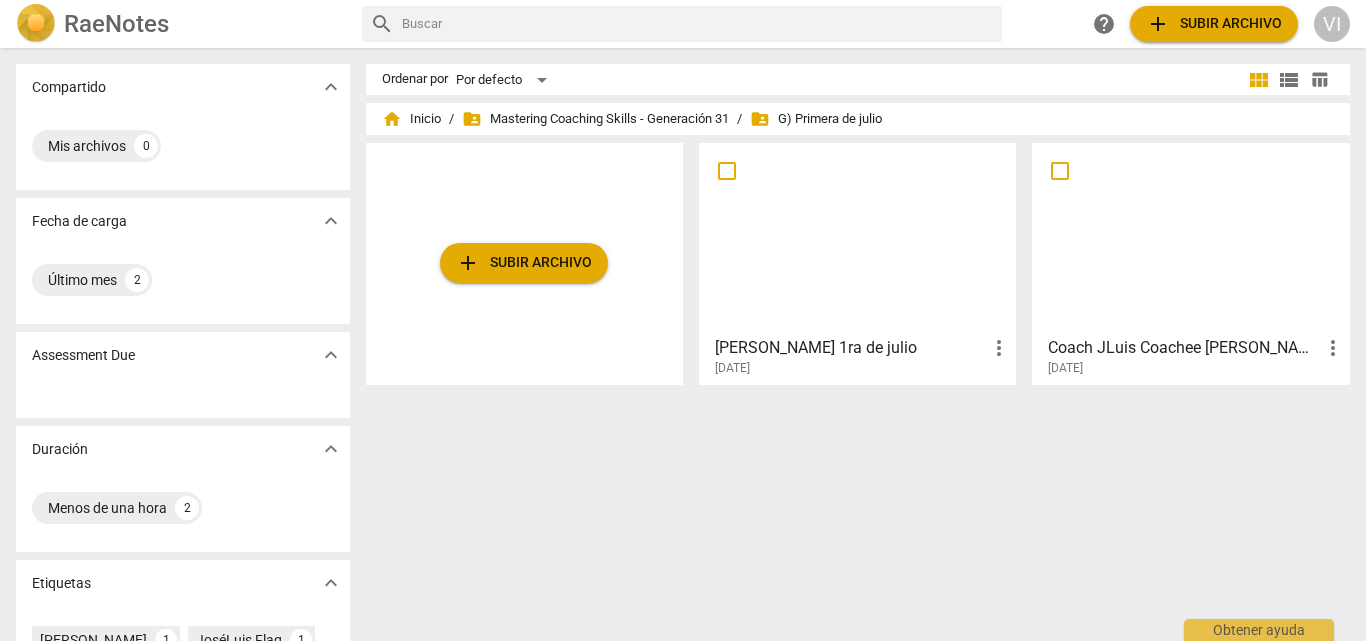 click on "add   Subir archivo" at bounding box center [524, 263] 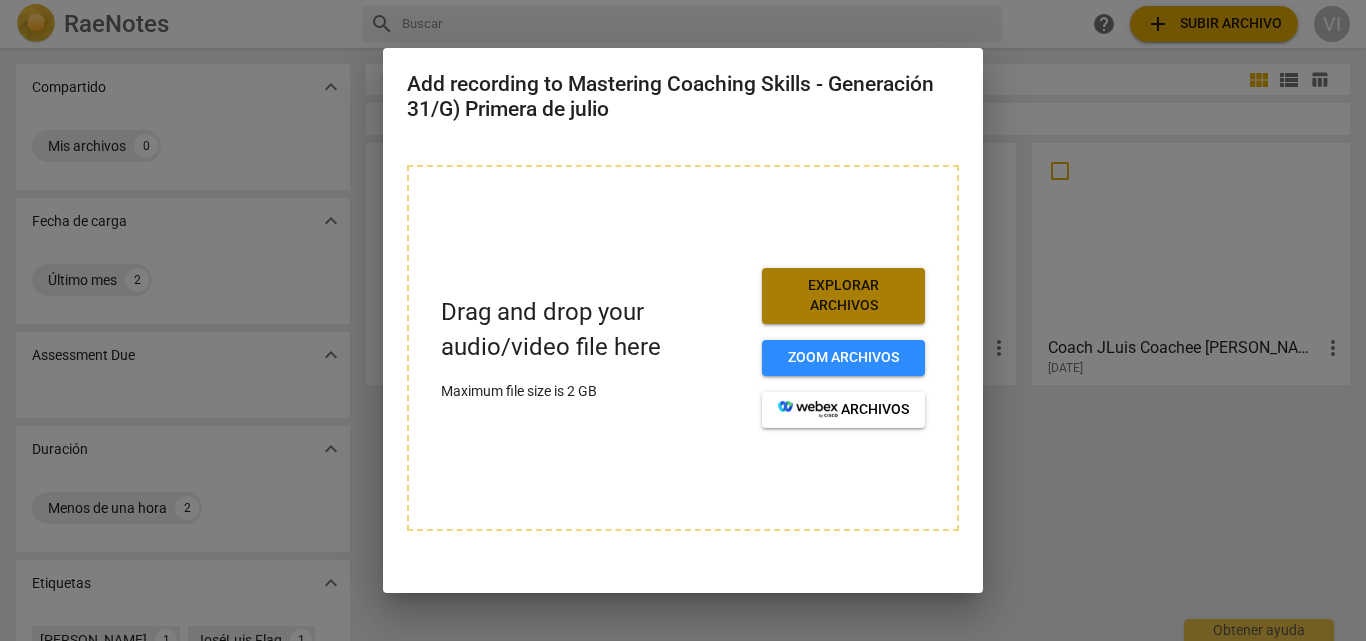 click on "Explorar archivos" at bounding box center [843, 295] 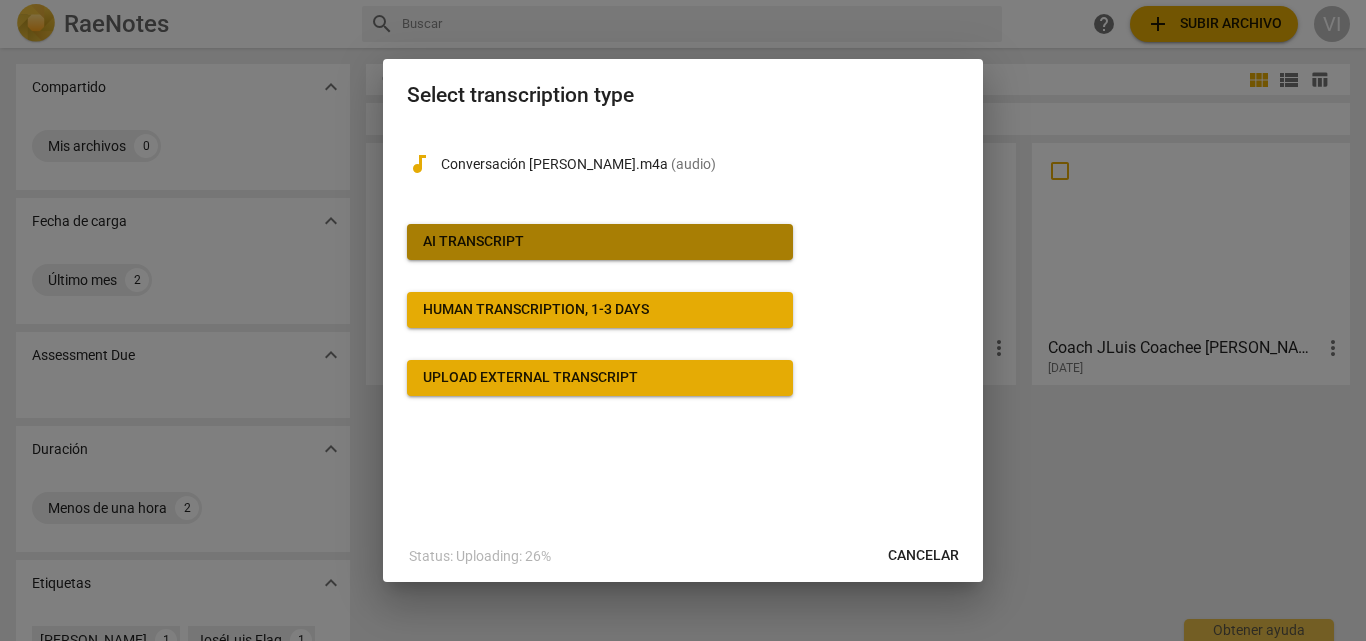click on "AI Transcript" at bounding box center [600, 242] 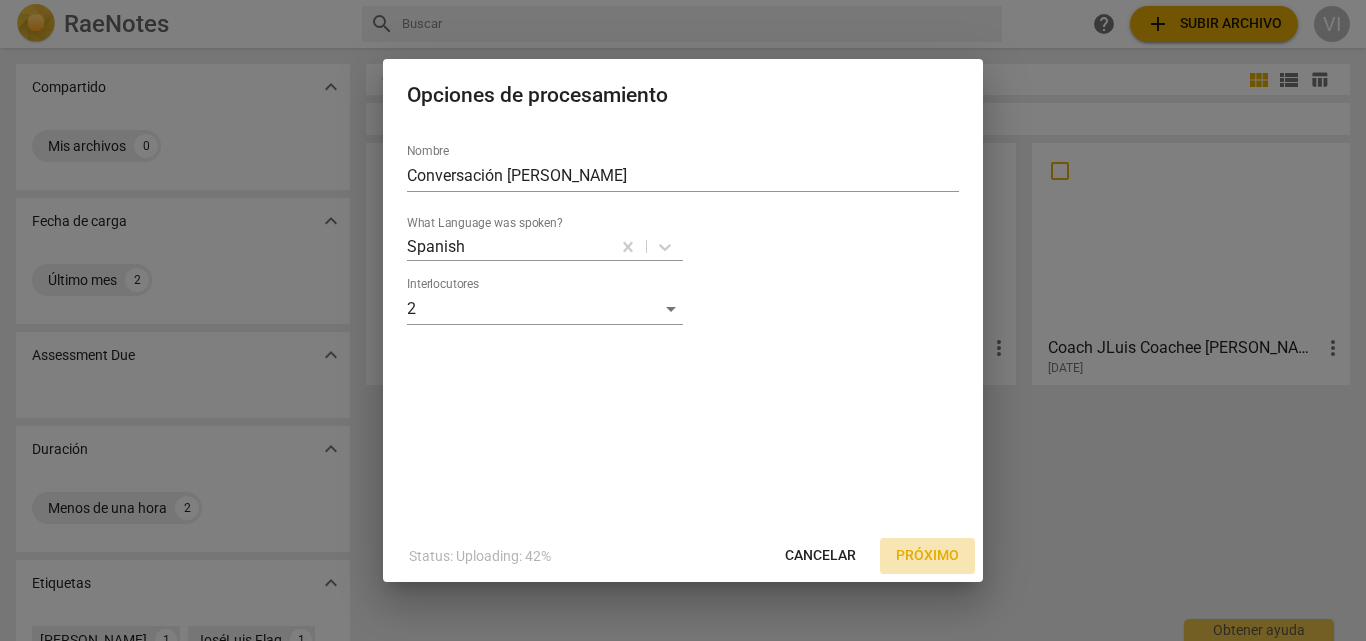click on "Próximo" at bounding box center (927, 556) 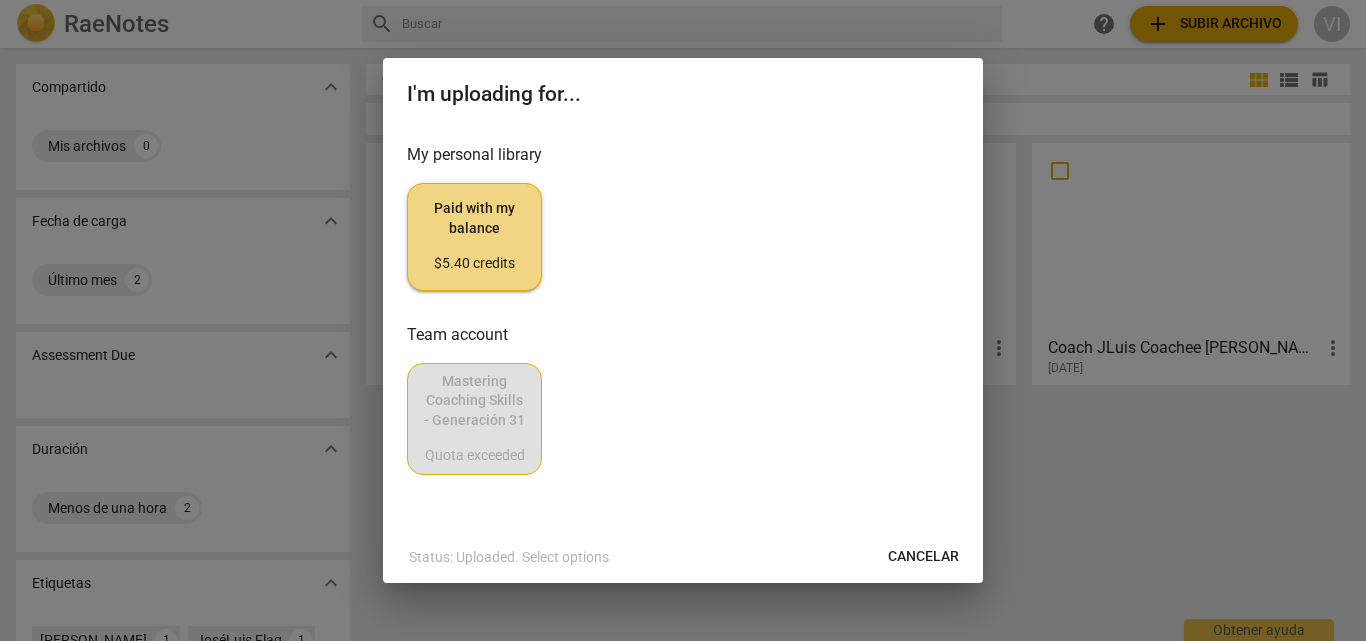 click on "Paid with my balance $5.40 credits" at bounding box center (474, 236) 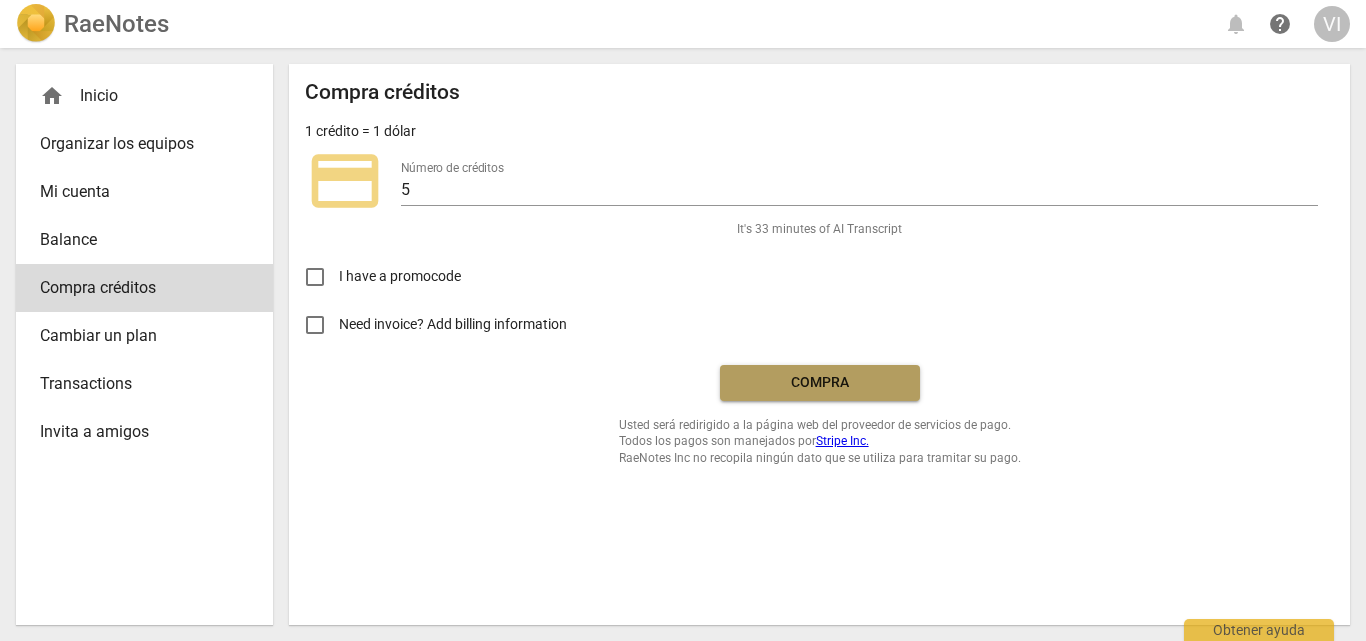 click on "Compra" at bounding box center (820, 383) 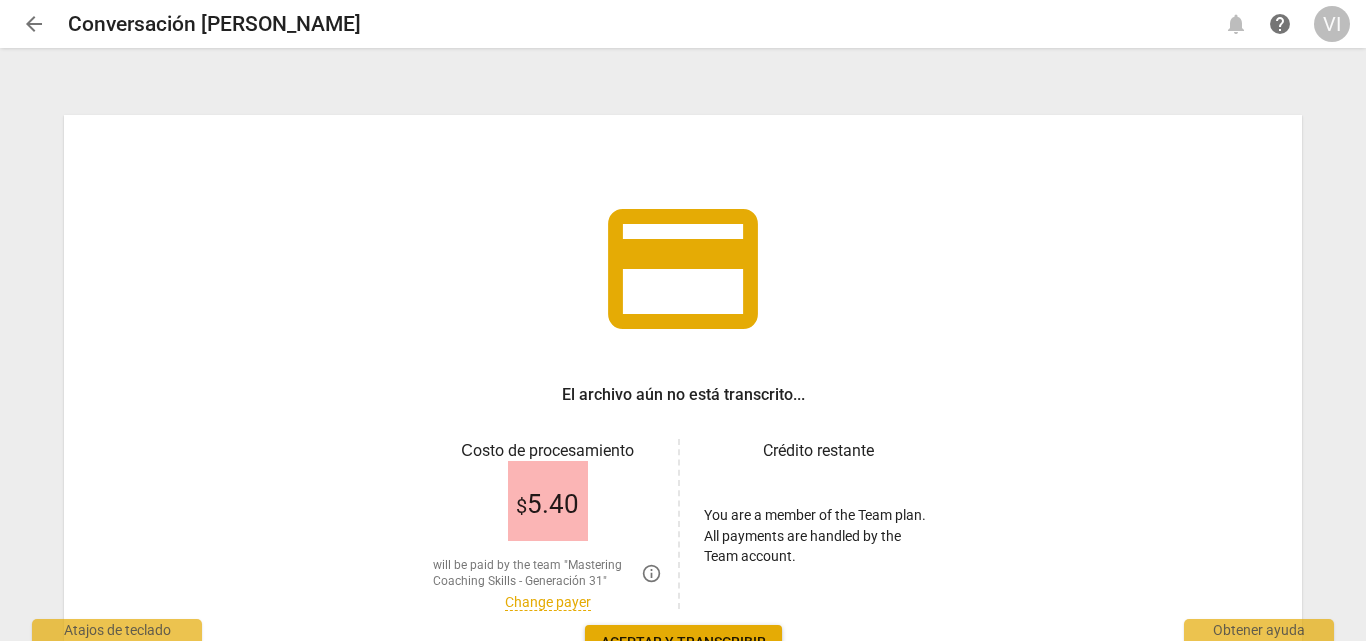 scroll, scrollTop: 0, scrollLeft: 0, axis: both 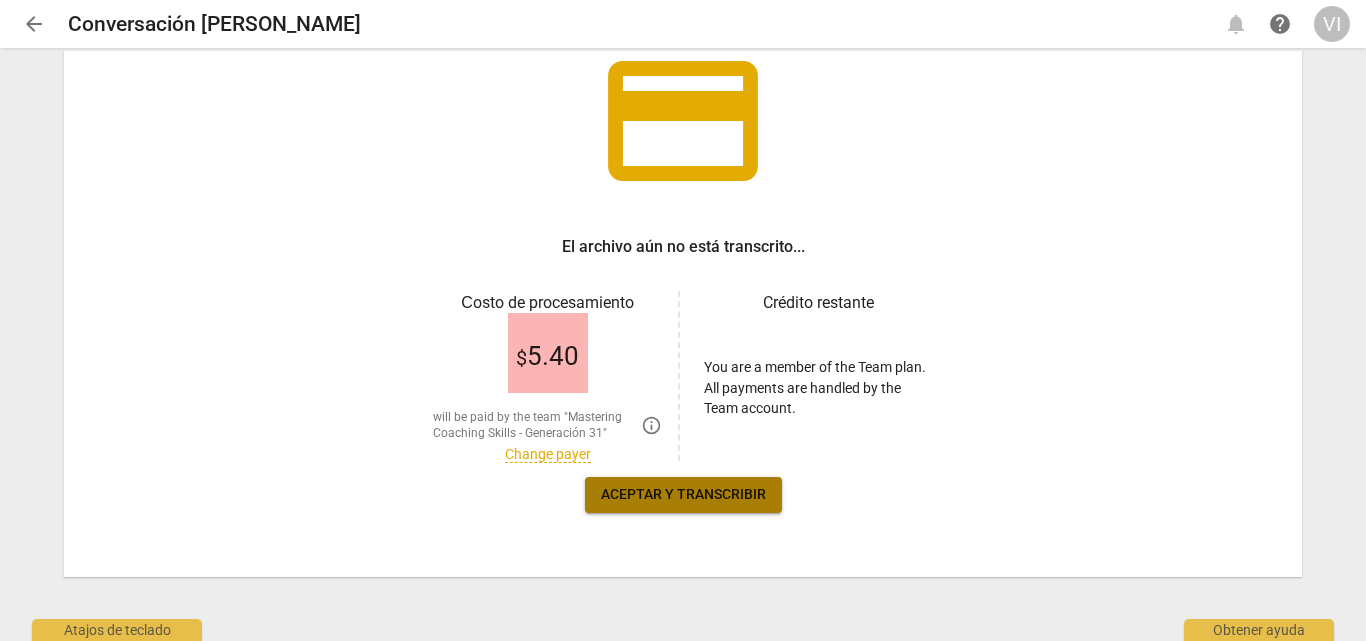 click on "Aceptar y transcribir" at bounding box center [683, 495] 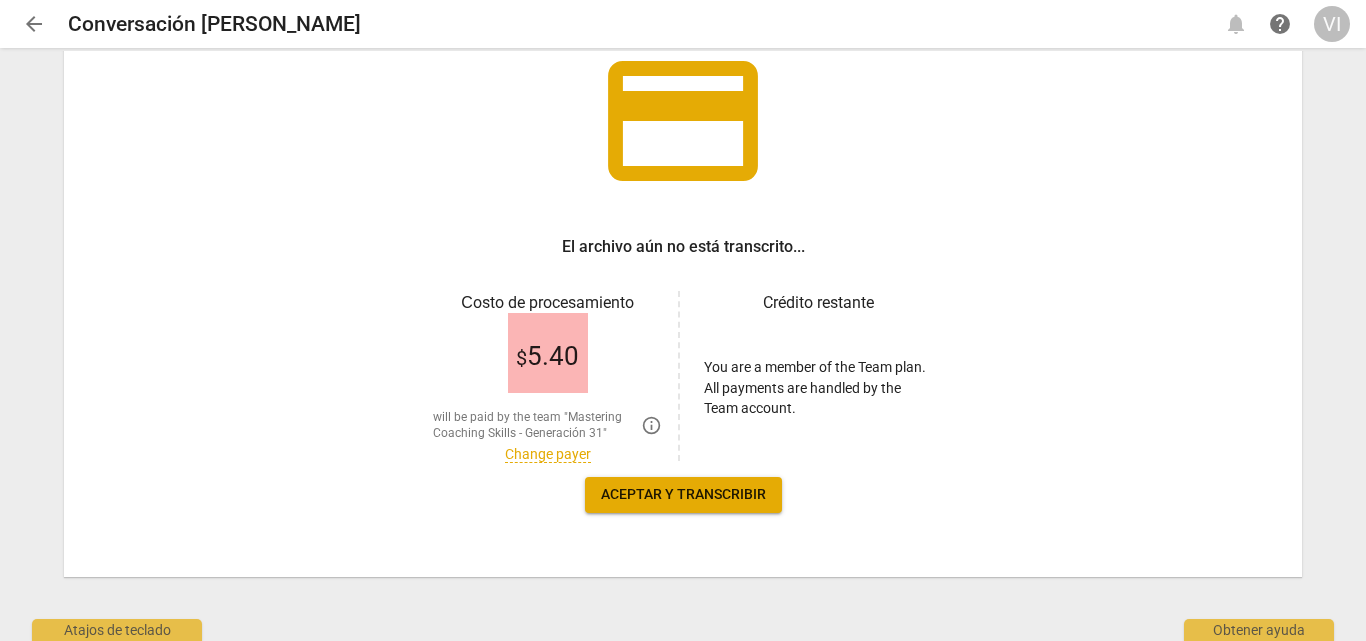 click on "arrow_back" at bounding box center [34, 24] 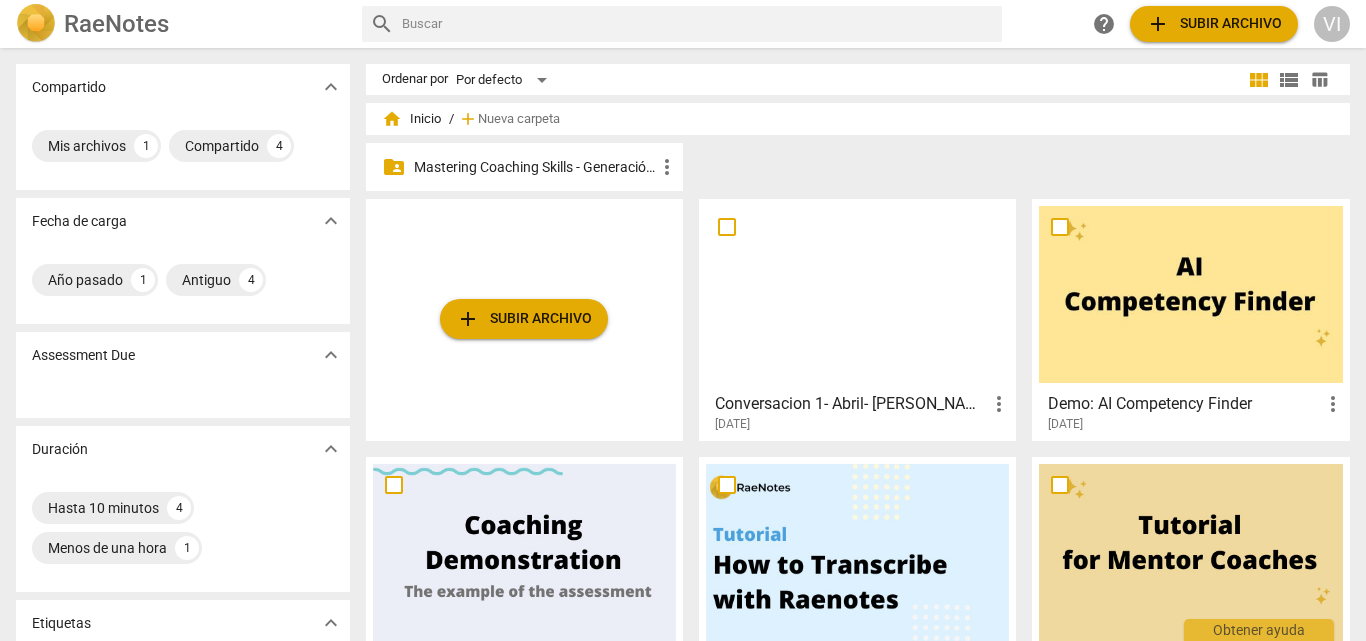 click on "Mastering Coaching Skills - Generación 31" at bounding box center [534, 167] 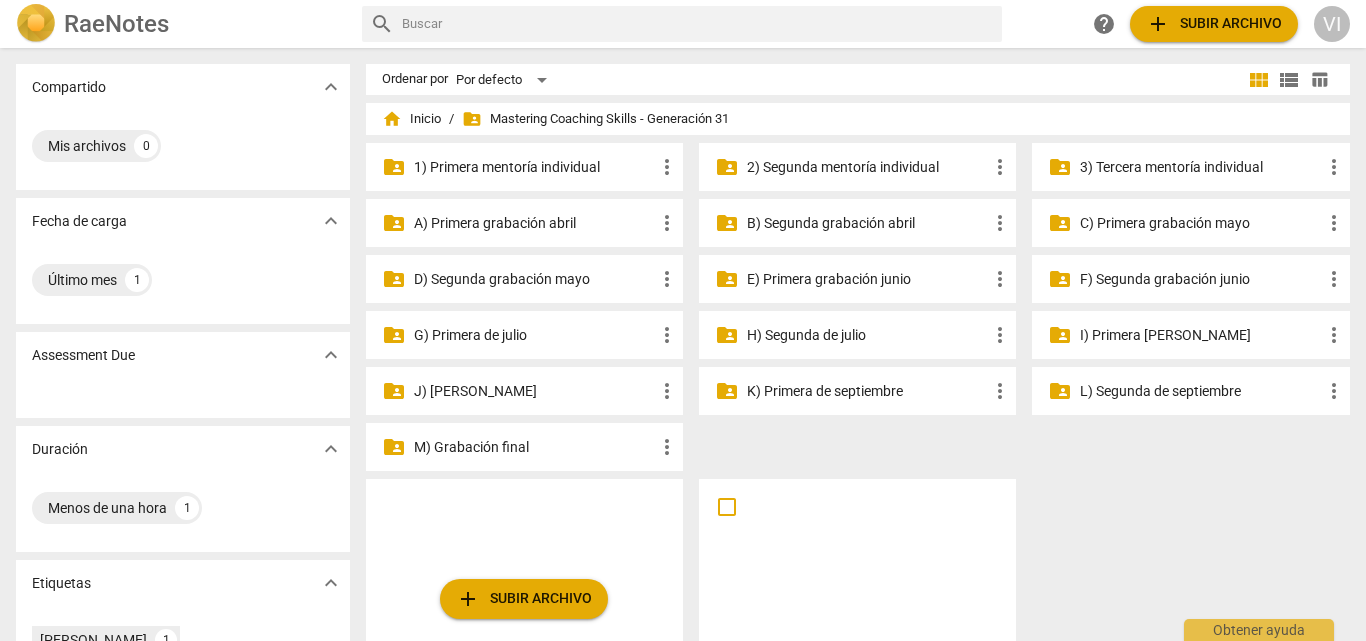 click on "G) Primera de julio" at bounding box center [534, 335] 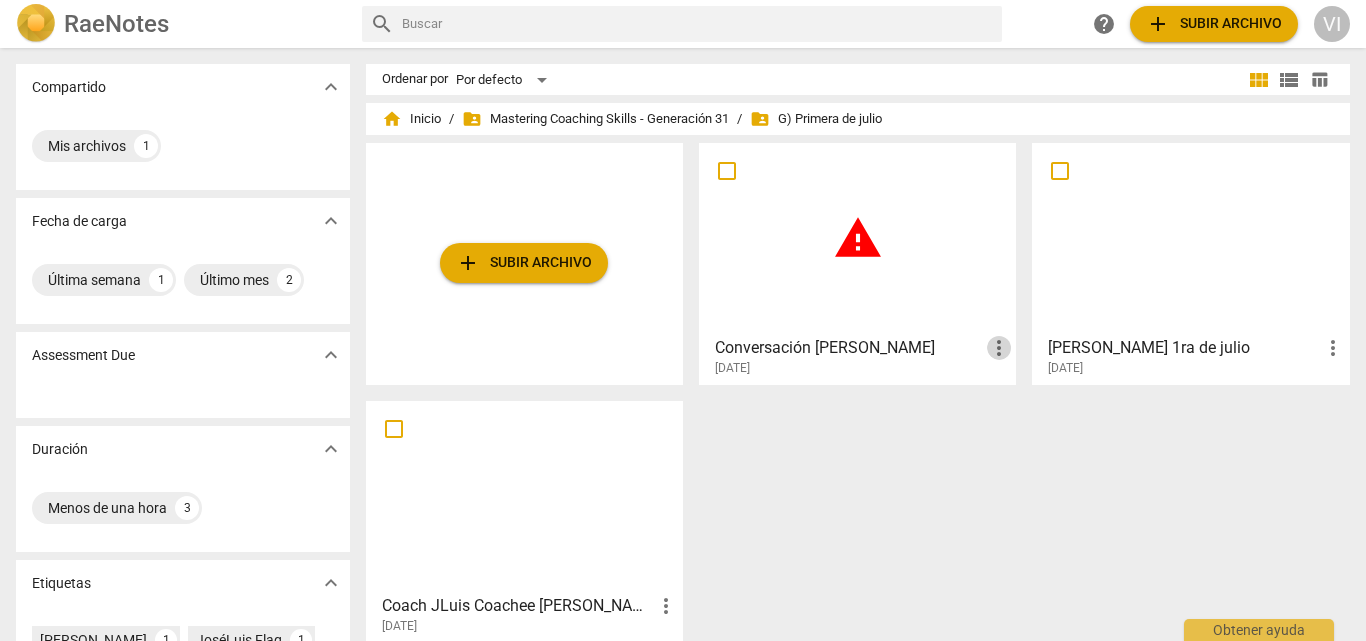 click on "more_vert" at bounding box center [999, 348] 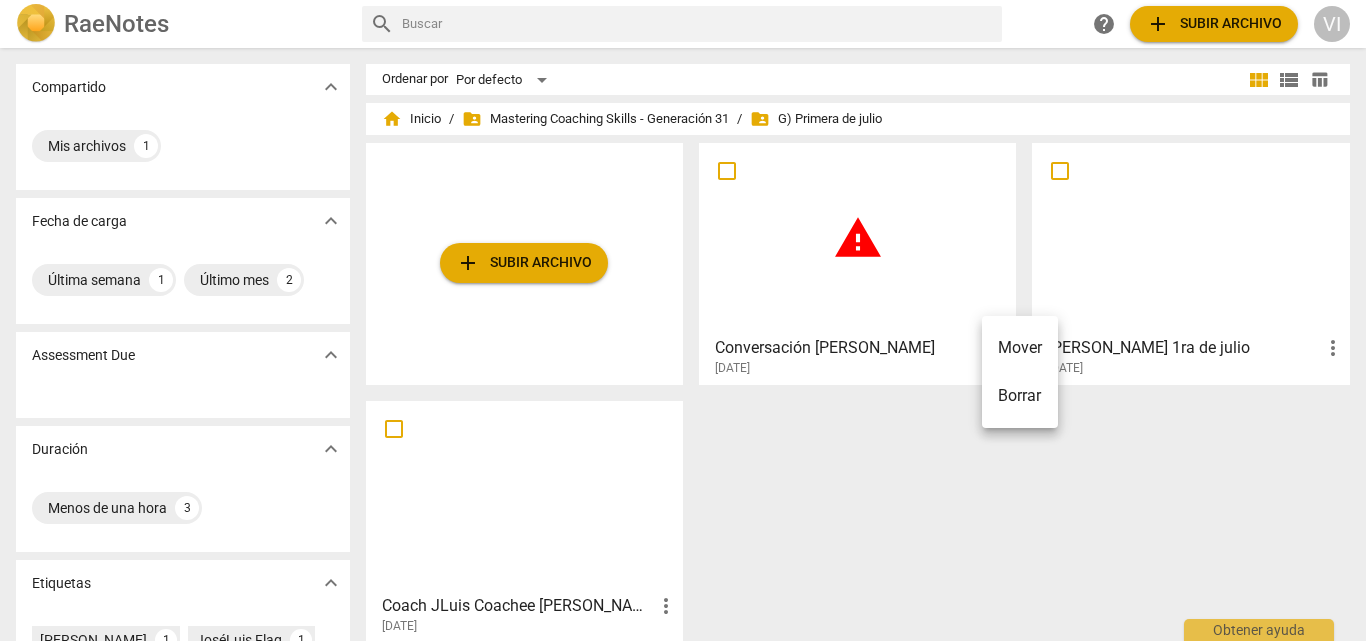 click on "Borrar" at bounding box center (1020, 396) 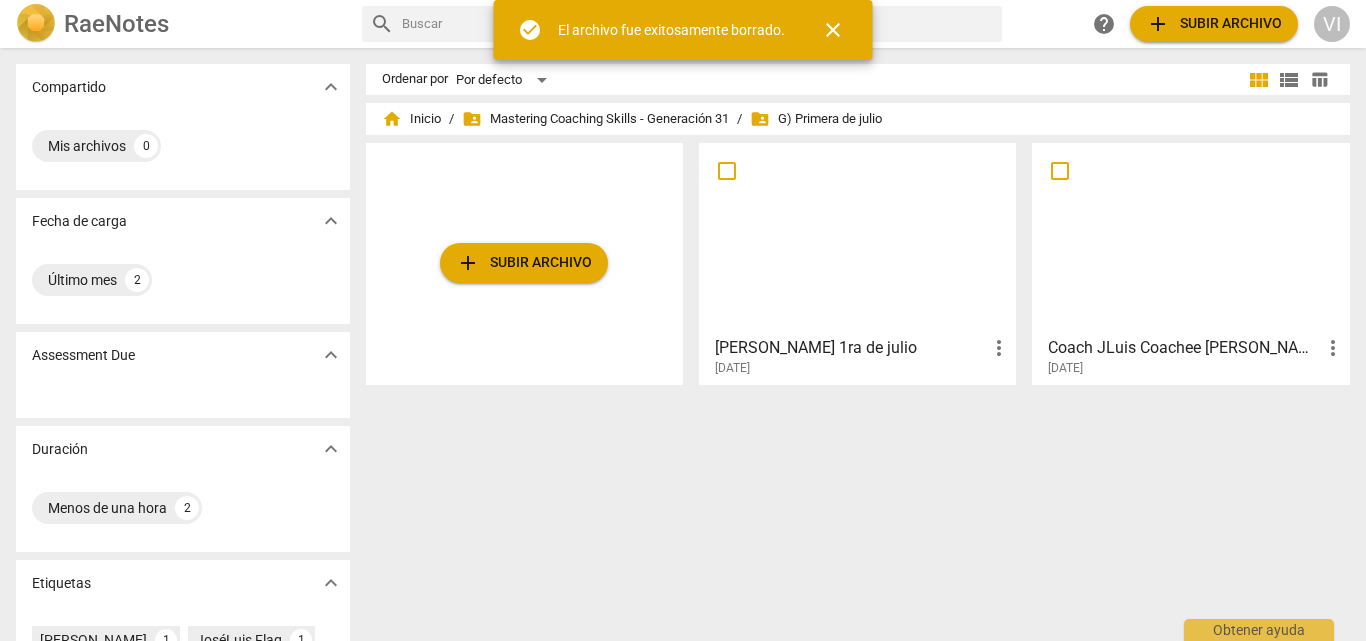 click on "add   Subir archivo" at bounding box center [524, 263] 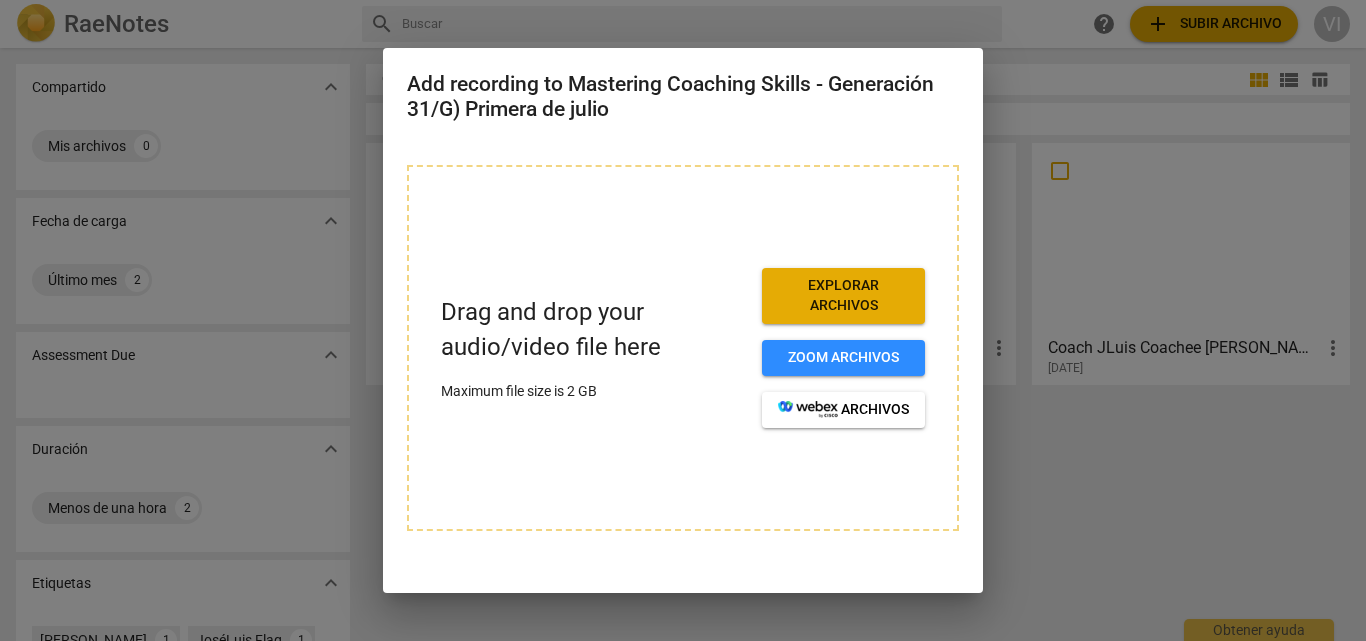 click on "Explorar archivos" at bounding box center (843, 295) 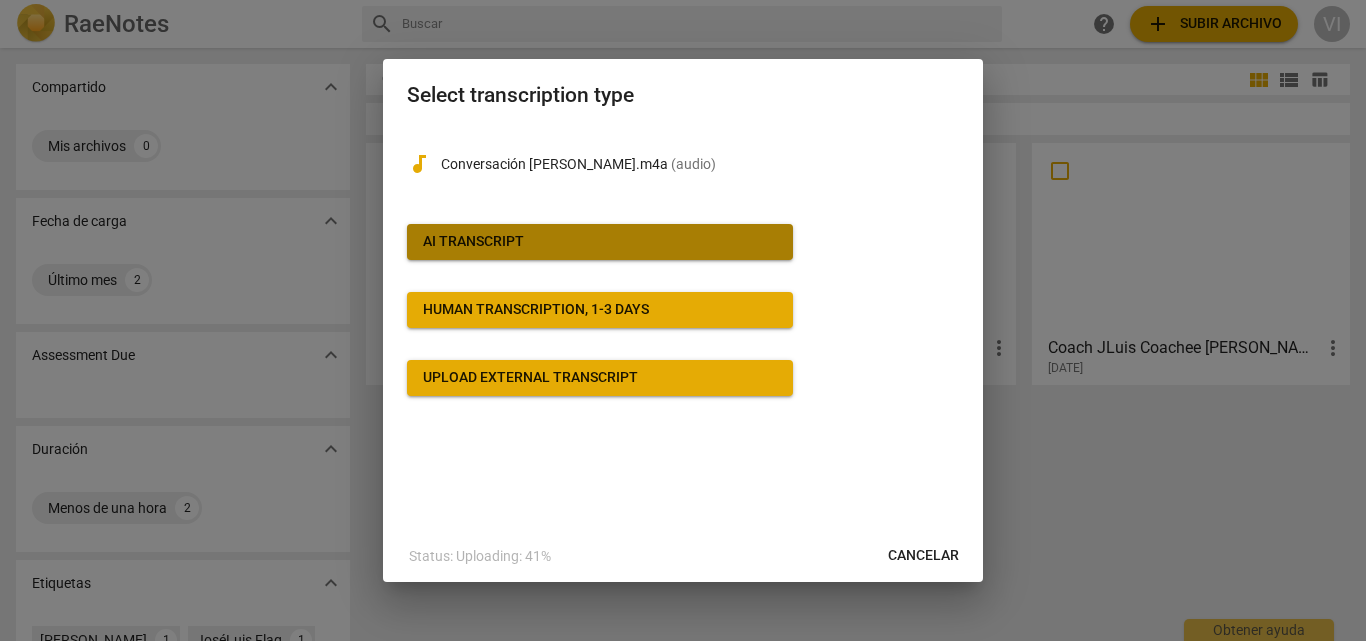 click on "AI Transcript" at bounding box center [473, 242] 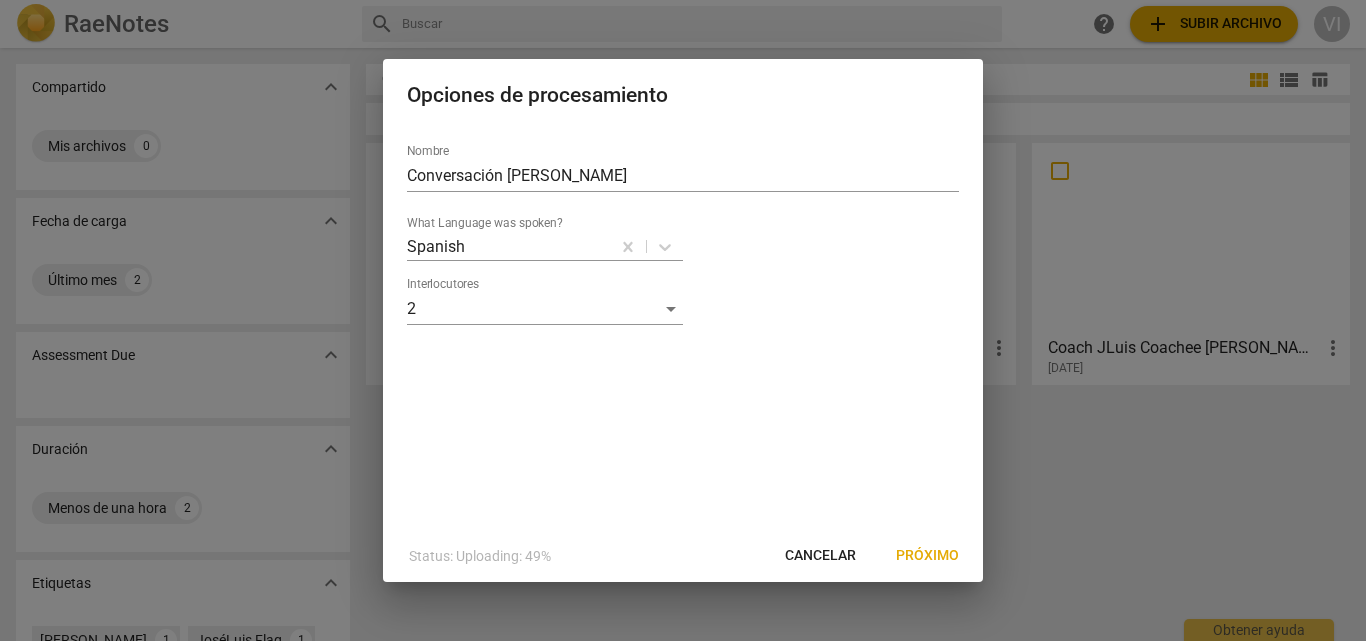 click on "Próximo" at bounding box center [927, 556] 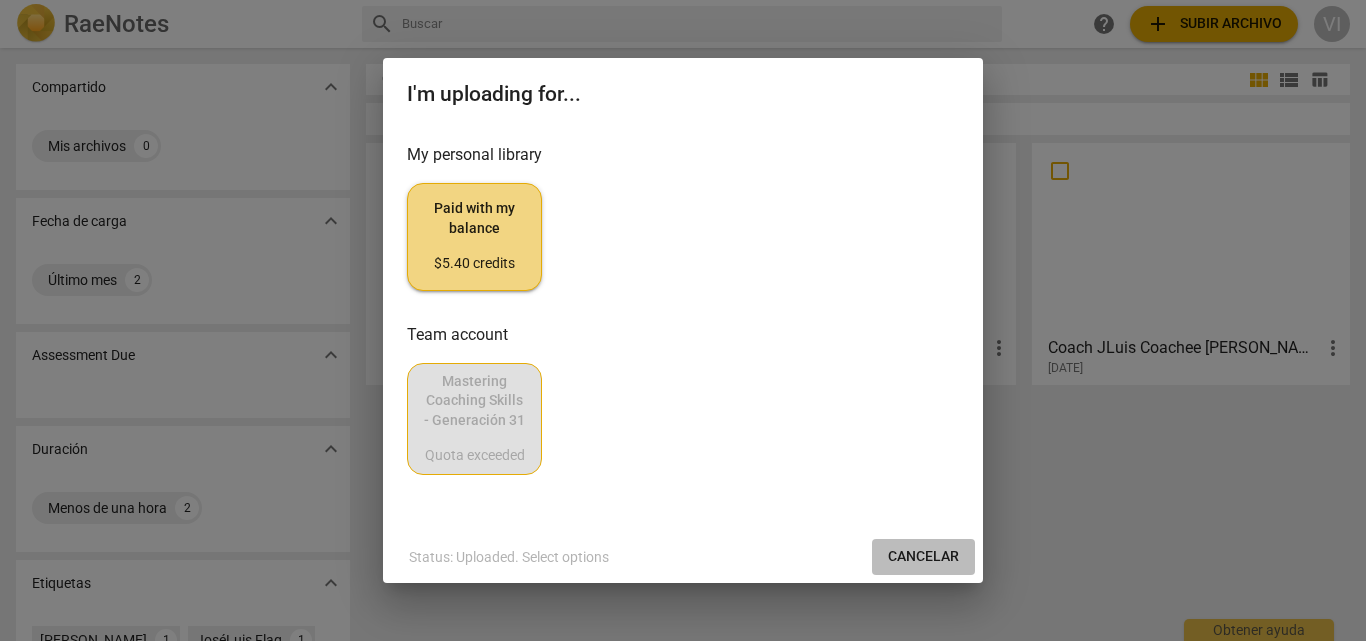 click on "Cancelar" at bounding box center (923, 557) 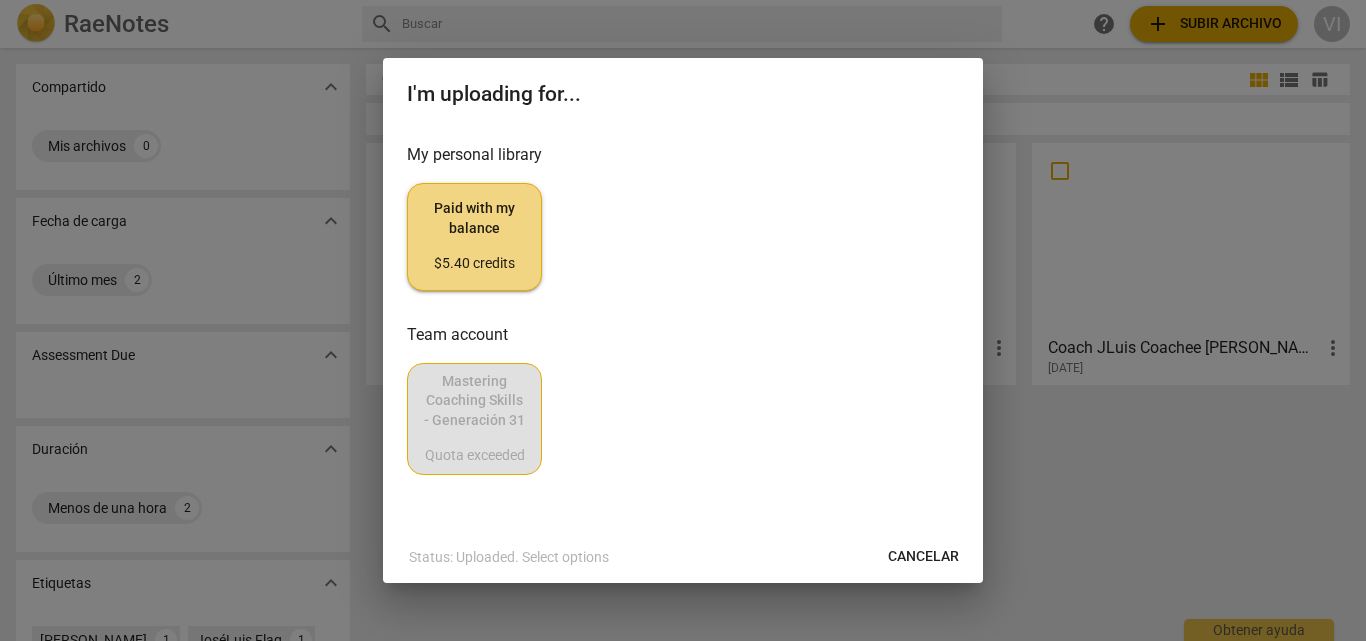 click on "Mastering Coaching Skills - Generación 31 Quota exceeded" at bounding box center (683, 419) 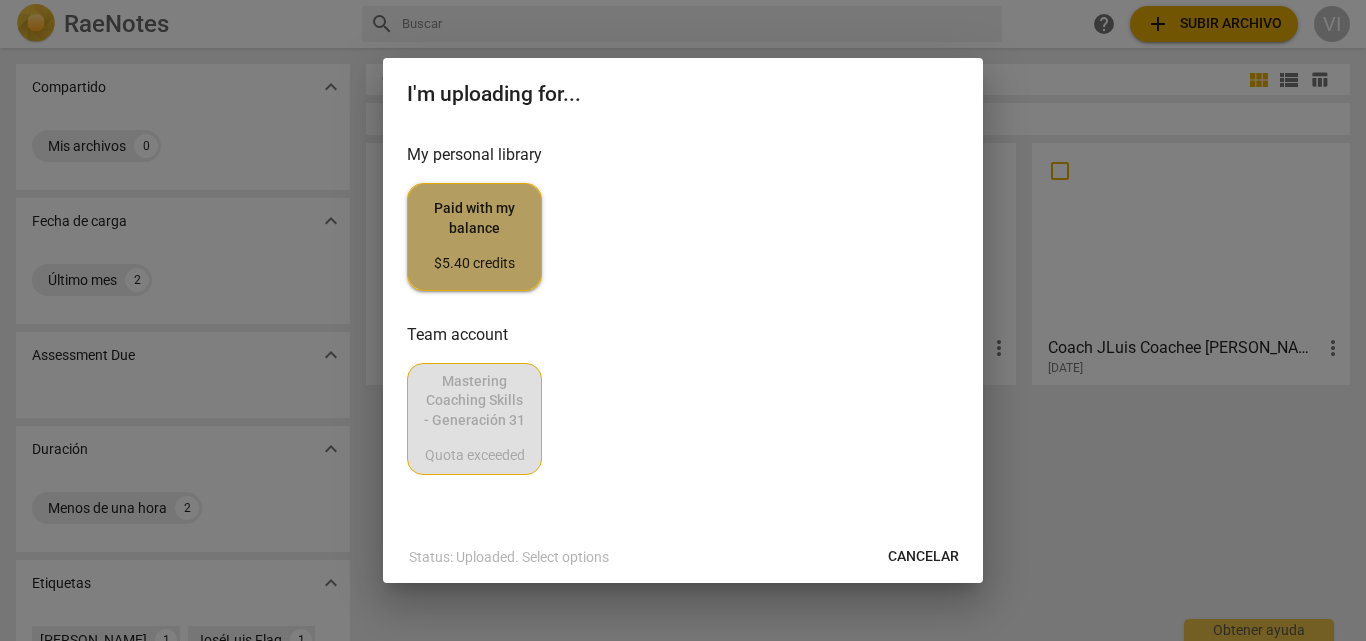 click on "Paid with my balance $5.40 credits" at bounding box center [474, 236] 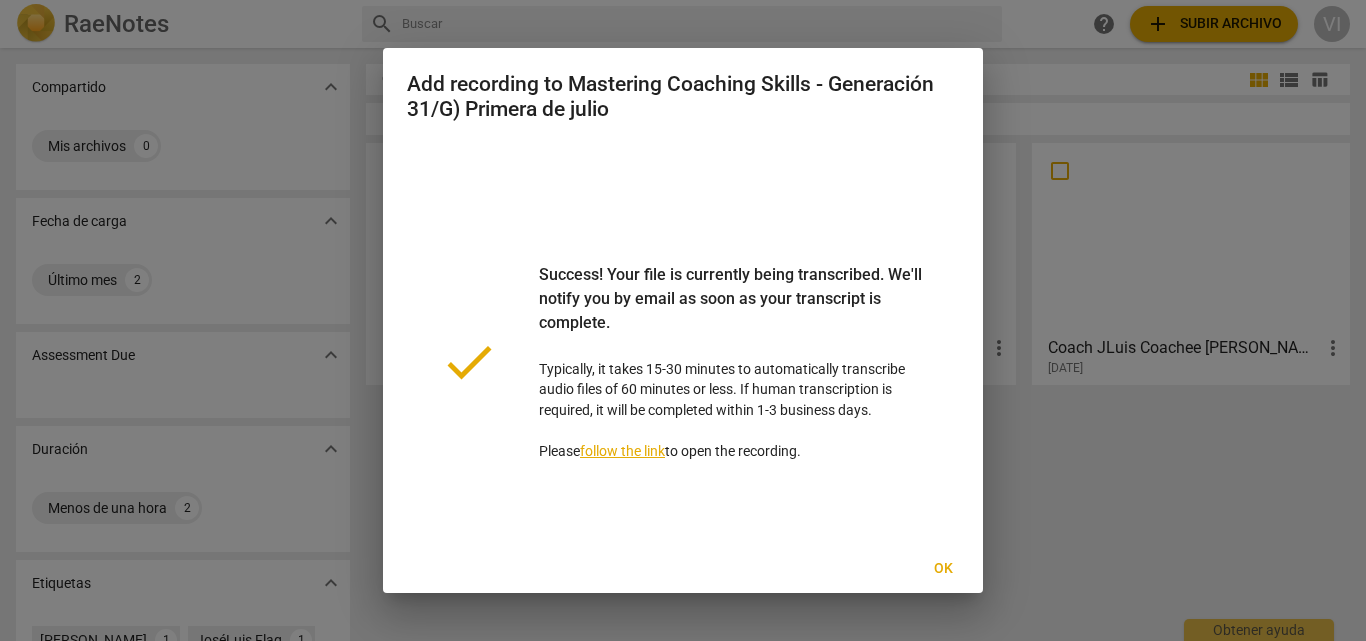 click on "Ok" at bounding box center [943, 569] 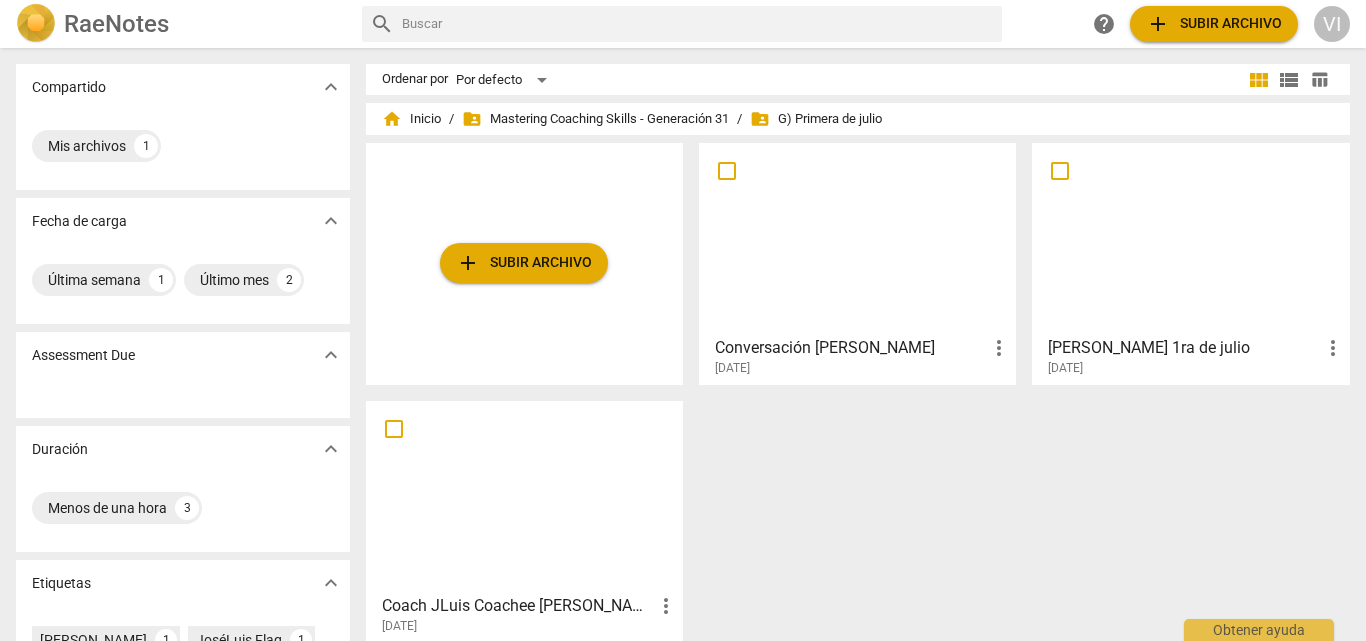 drag, startPoint x: 993, startPoint y: 352, endPoint x: 878, endPoint y: 352, distance: 115 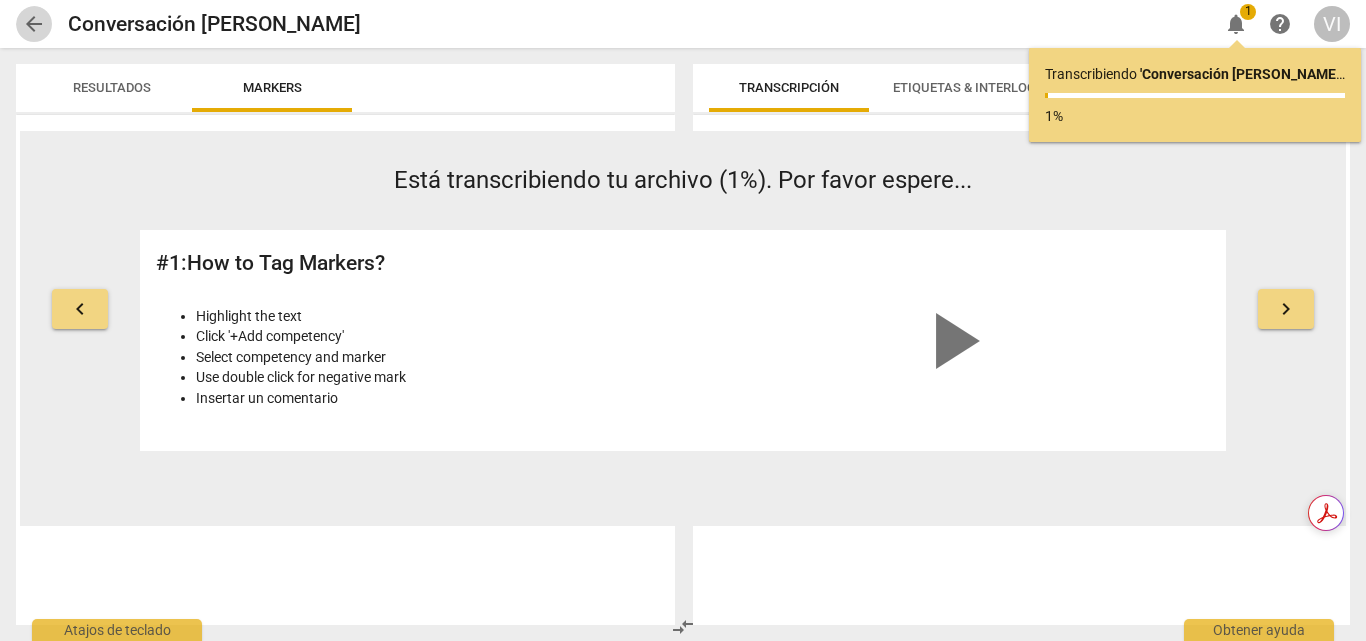 click on "arrow_back" at bounding box center (34, 24) 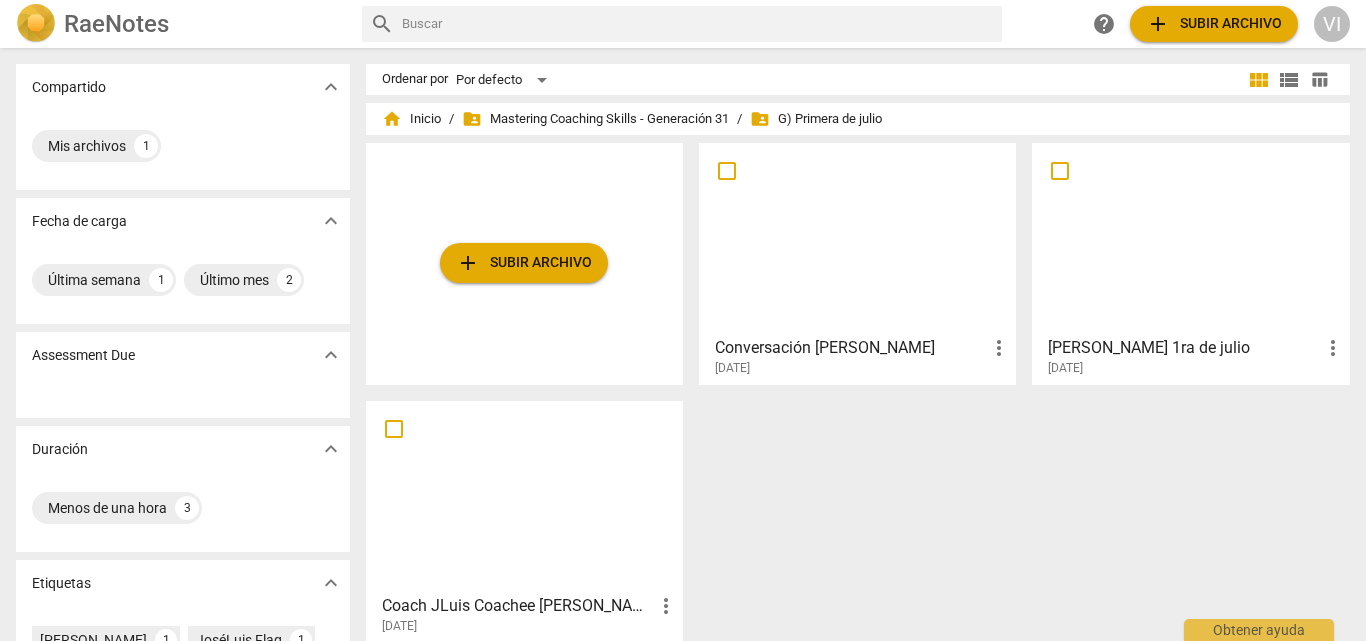 click on "more_vert" at bounding box center (999, 348) 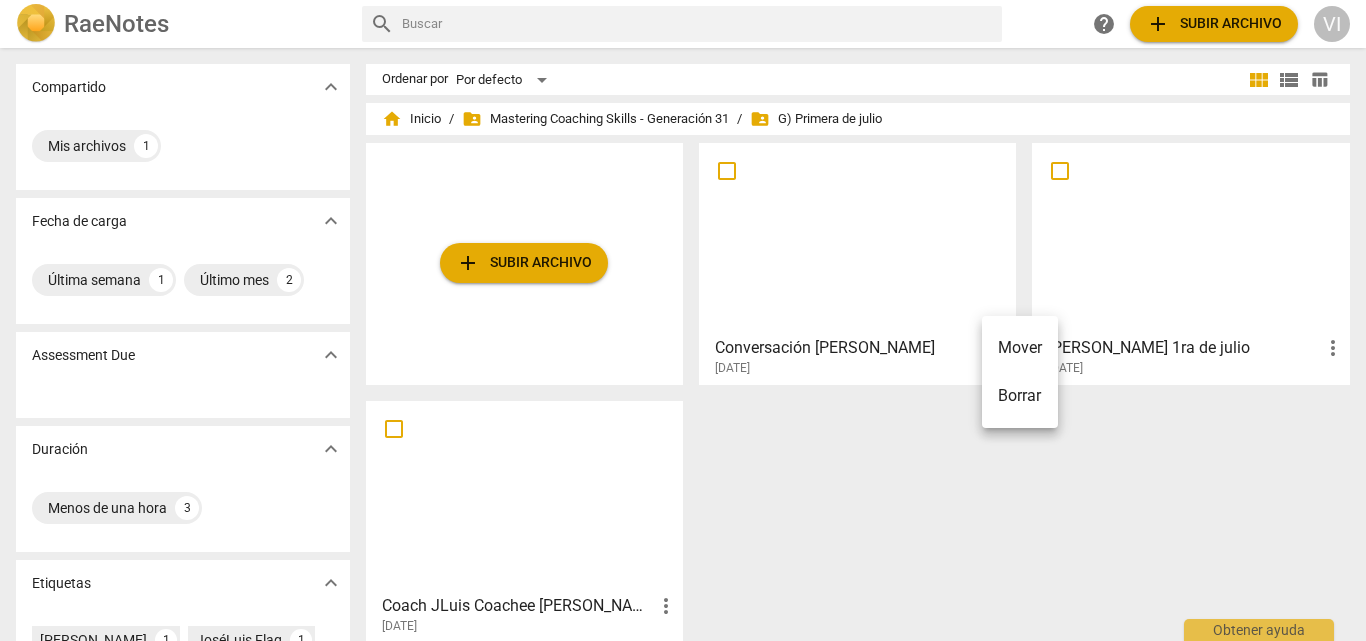 click at bounding box center (683, 320) 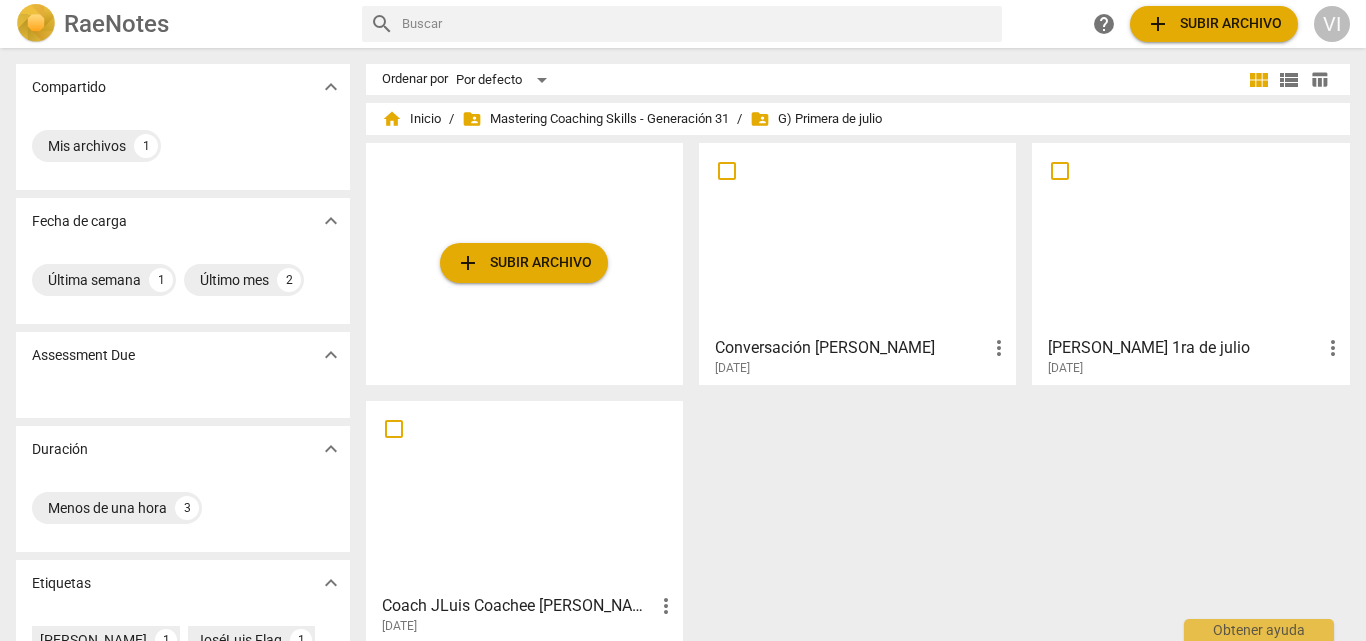 click on "Conversación [PERSON_NAME]" at bounding box center (851, 348) 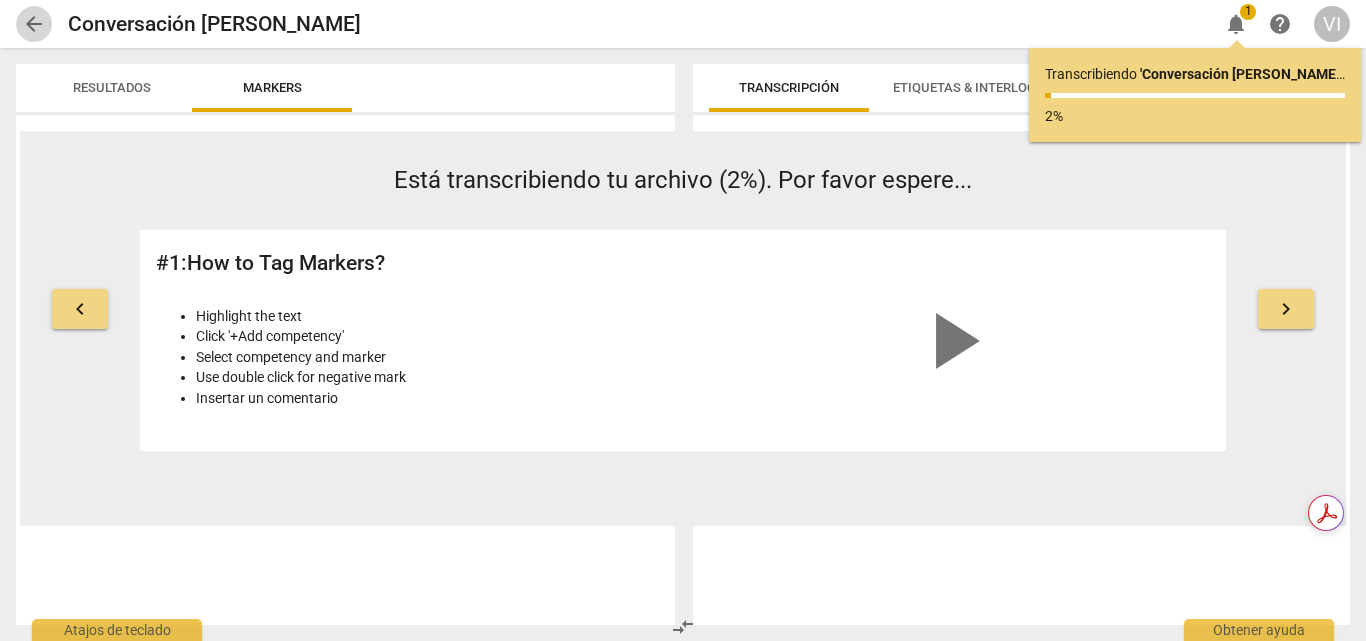 click on "arrow_back" at bounding box center [34, 24] 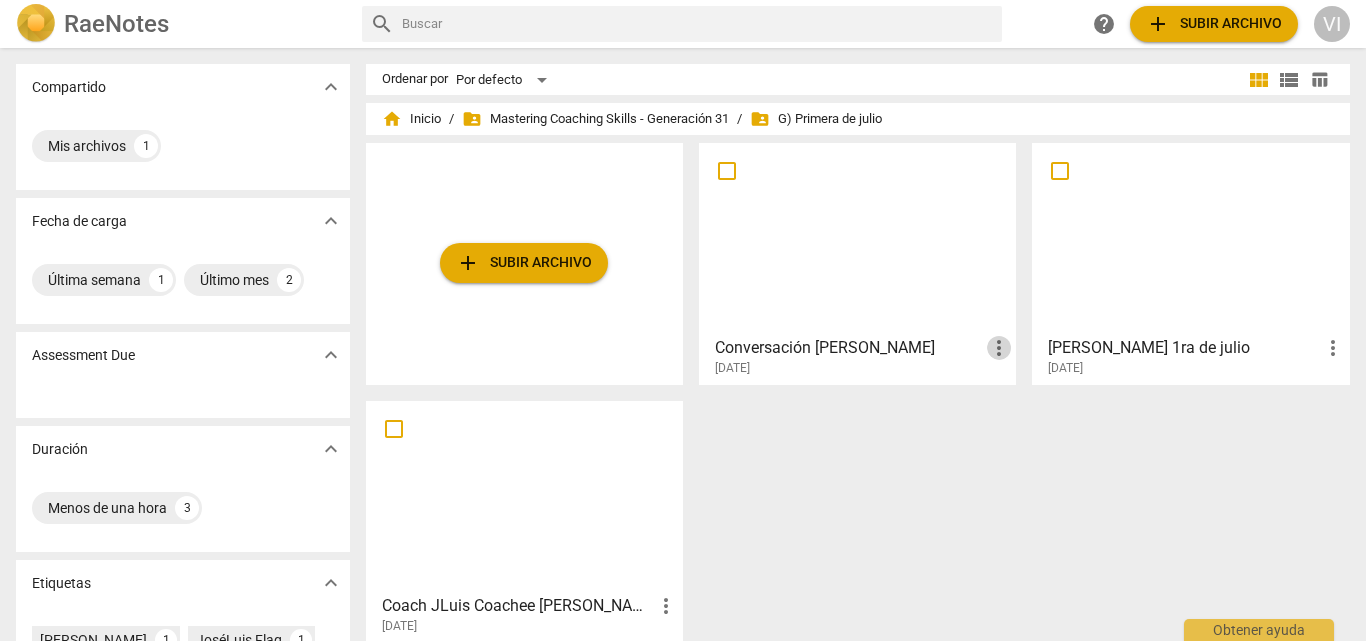 click on "more_vert" at bounding box center [999, 348] 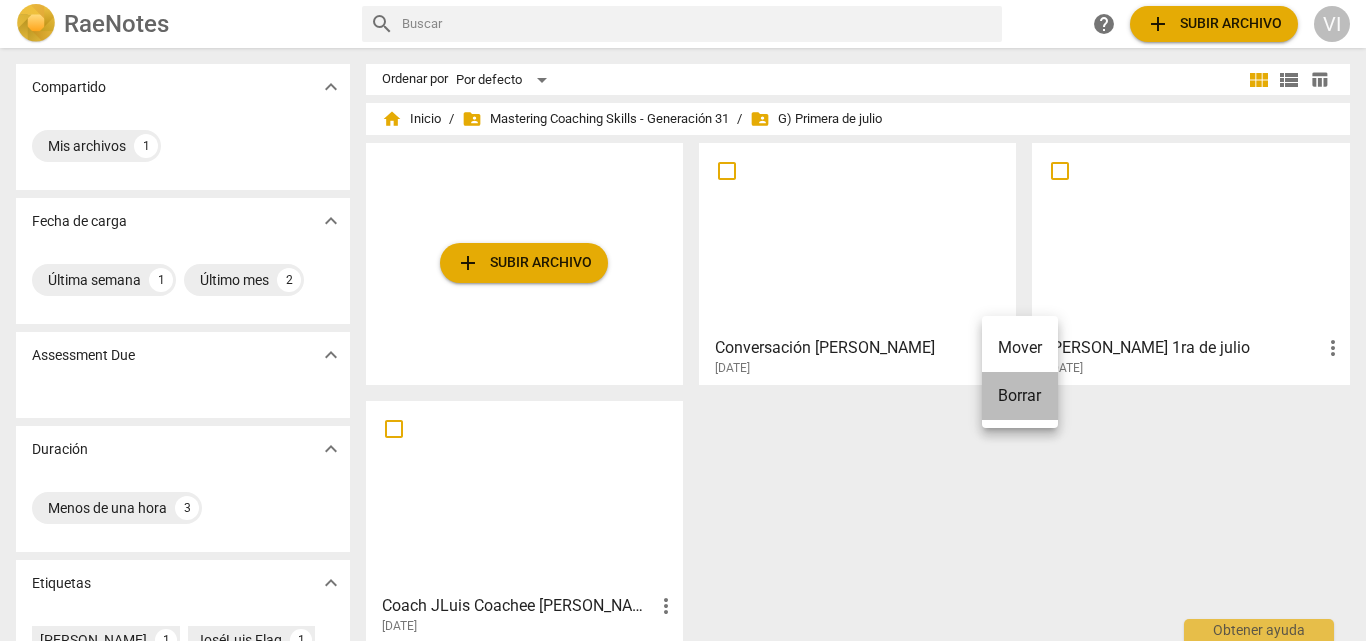 click on "Borrar" at bounding box center [1020, 396] 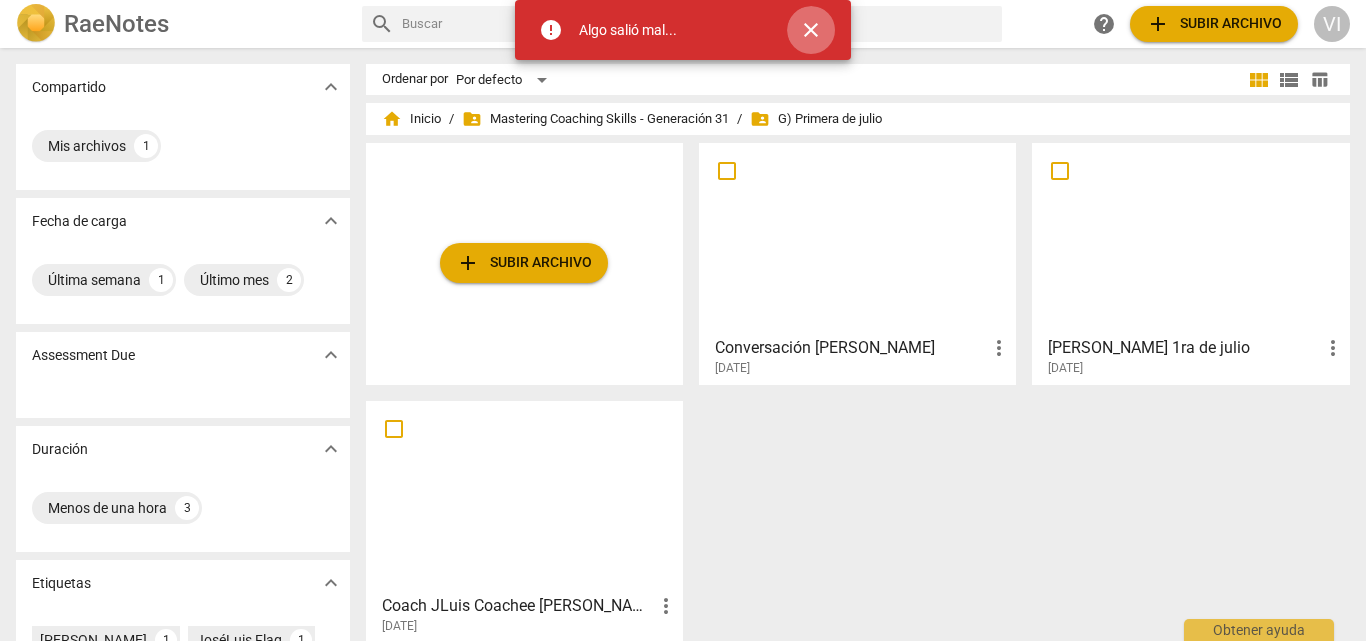 click on "close" at bounding box center [811, 30] 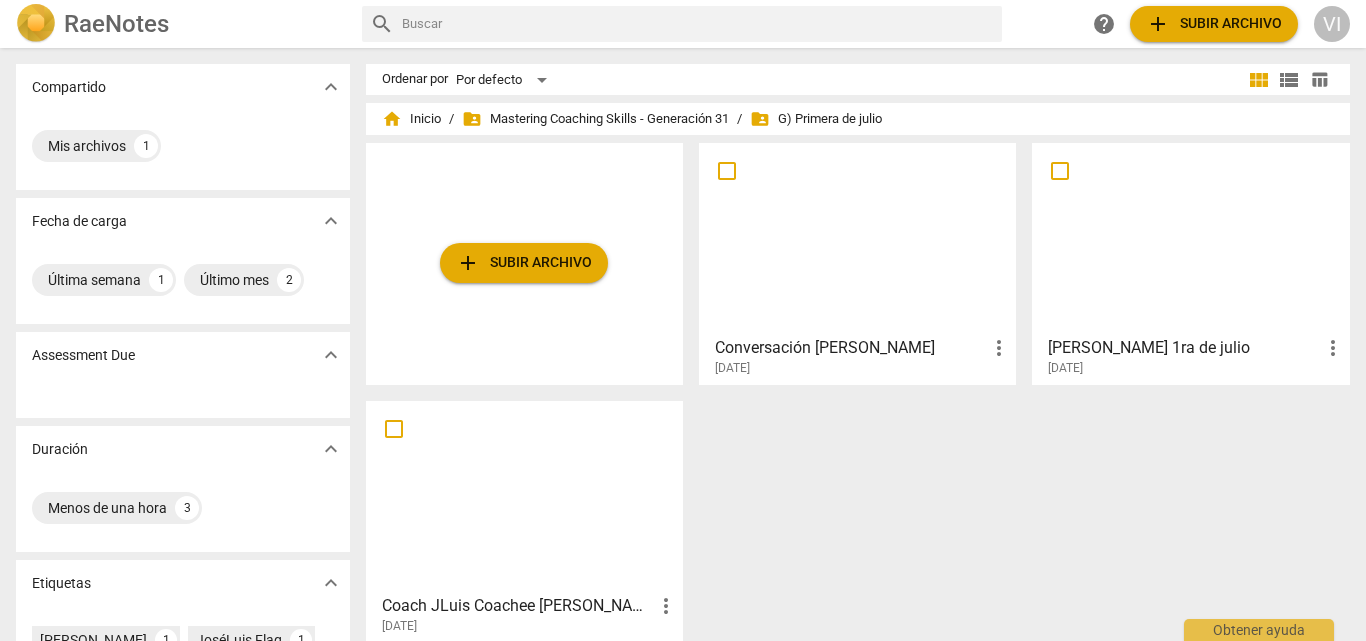 click on "more_vert" at bounding box center [999, 348] 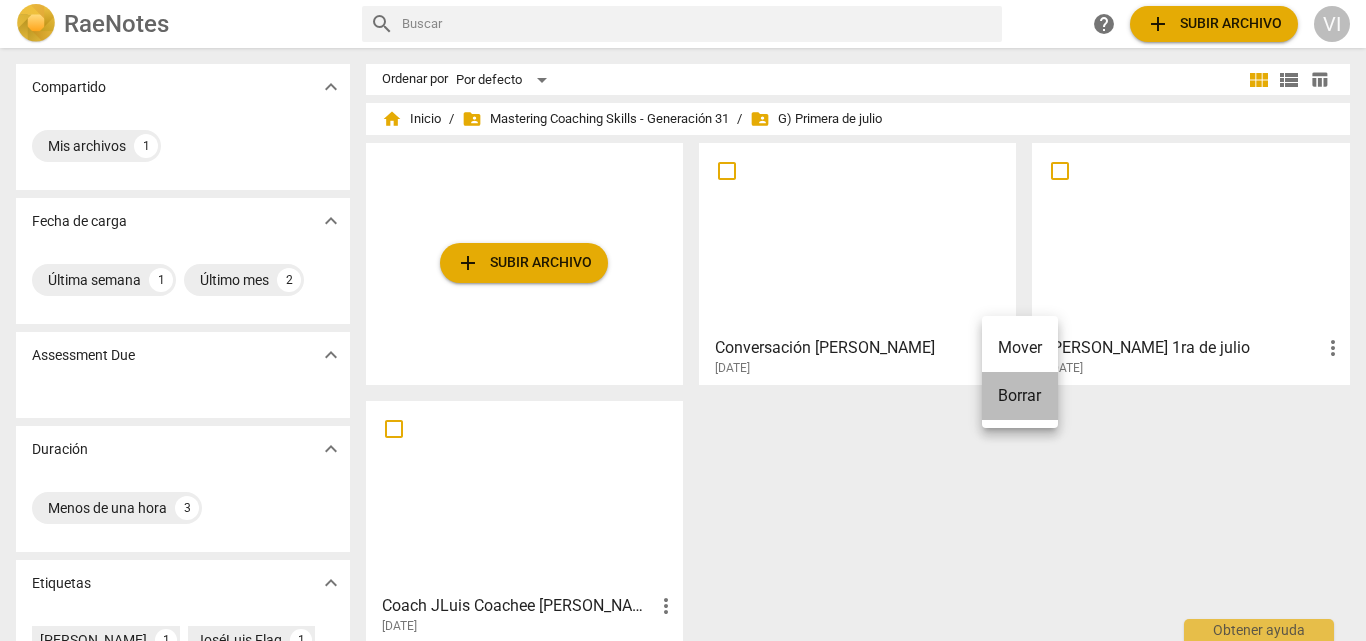 click on "Borrar" at bounding box center (1020, 396) 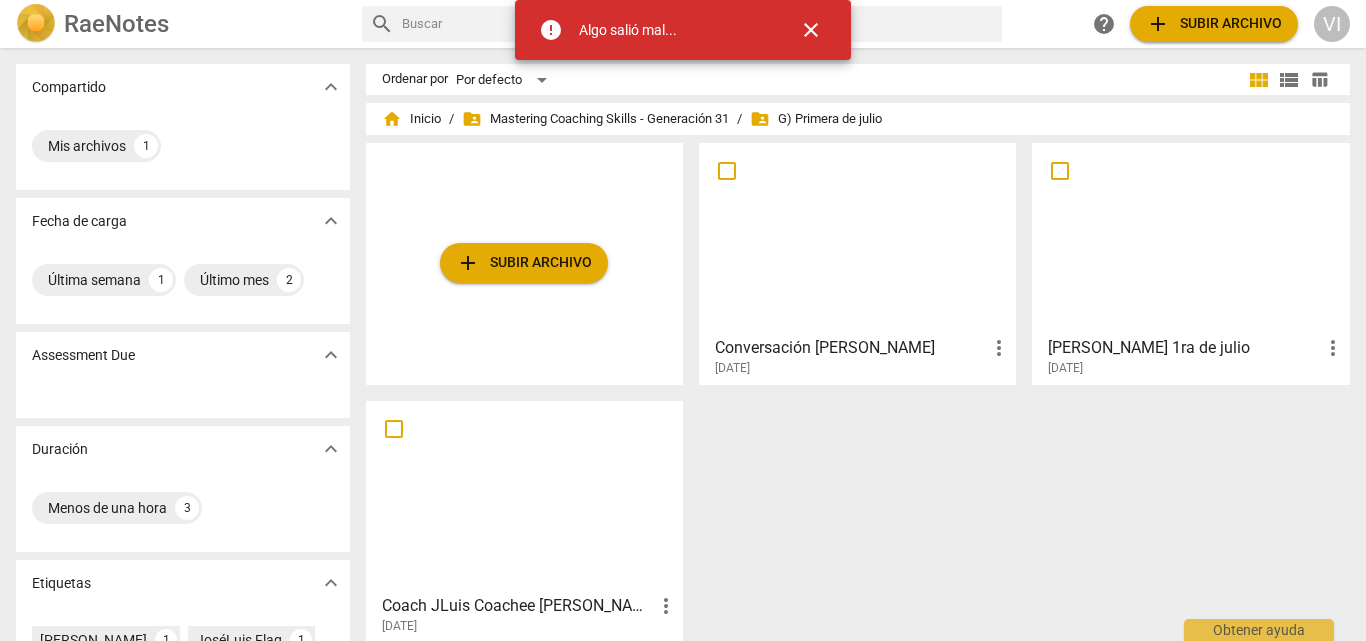 click on "close" at bounding box center [811, 30] 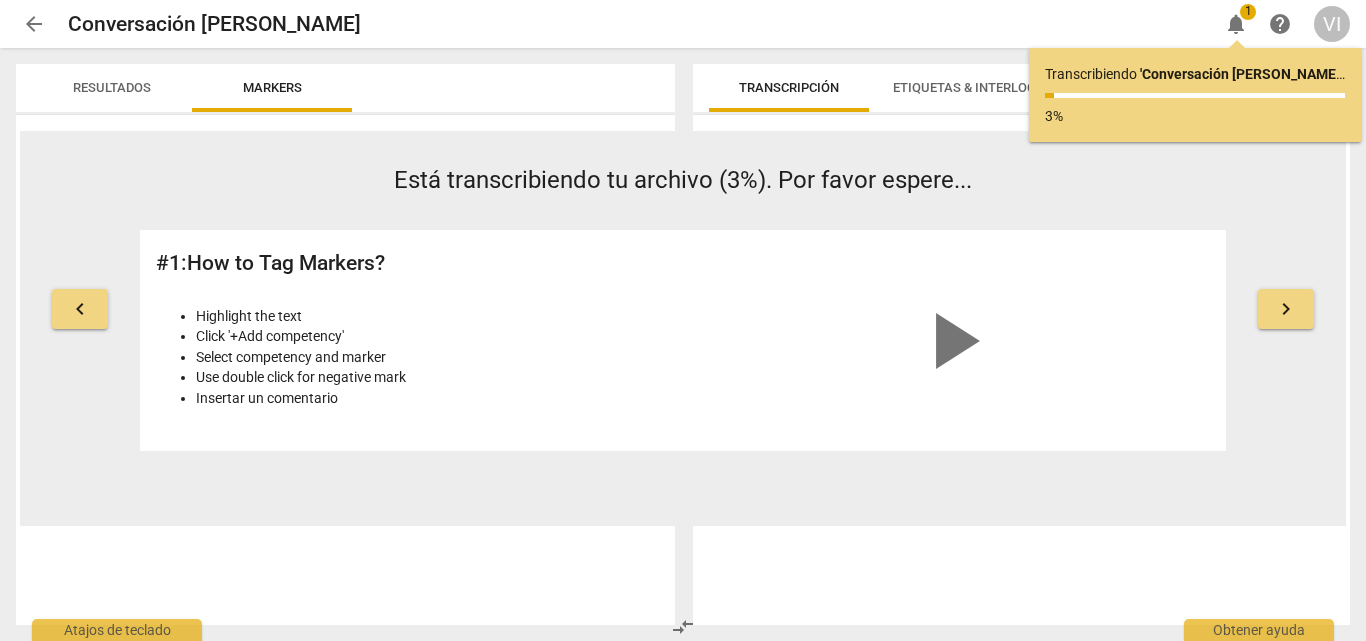 scroll, scrollTop: 0, scrollLeft: 0, axis: both 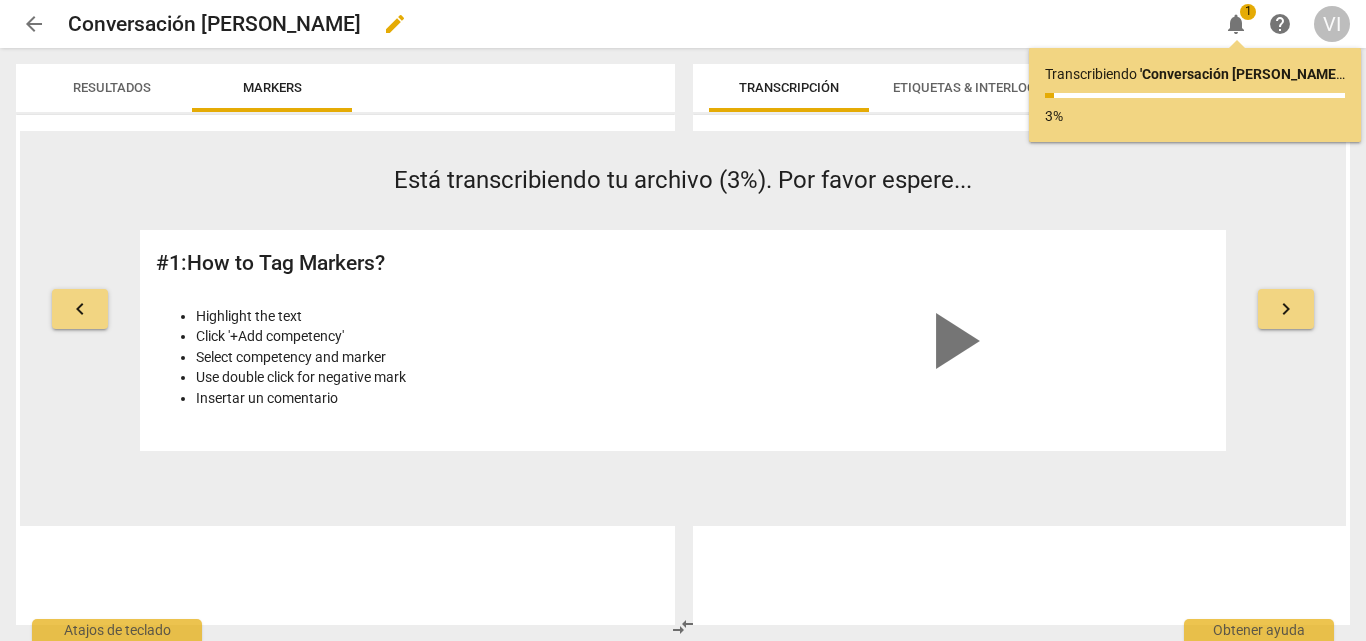 click on "edit" at bounding box center [395, 24] 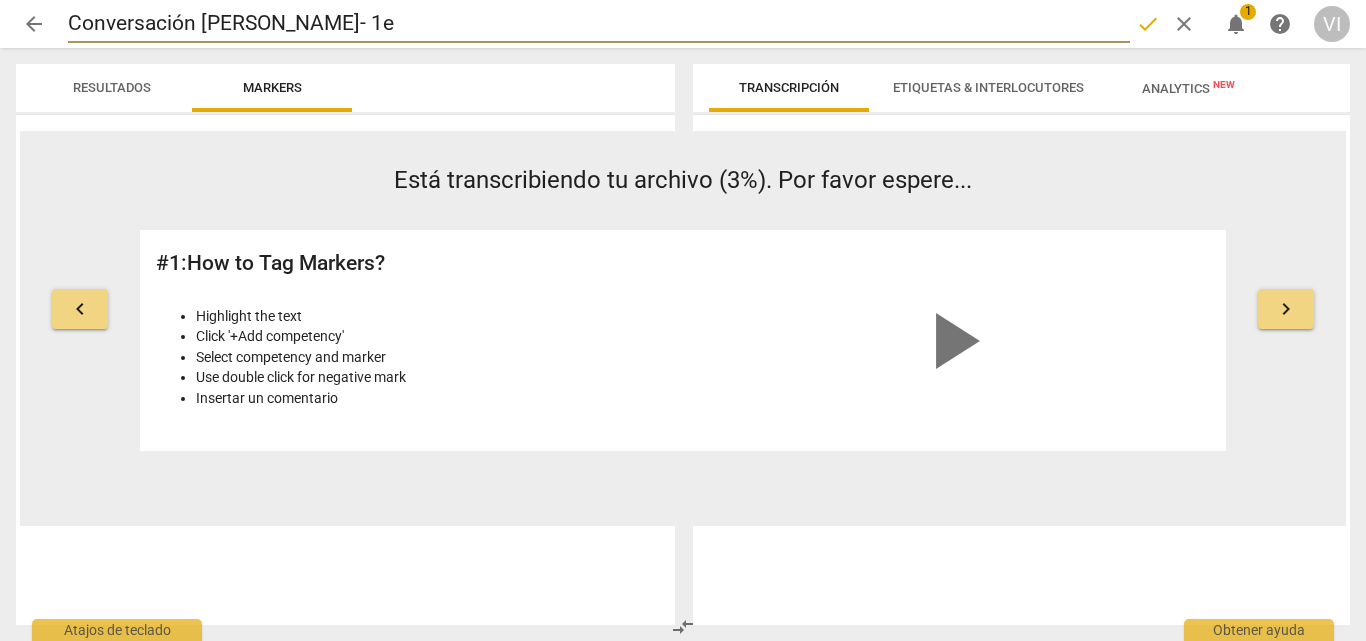type on "Conversación Viviana- 1er" 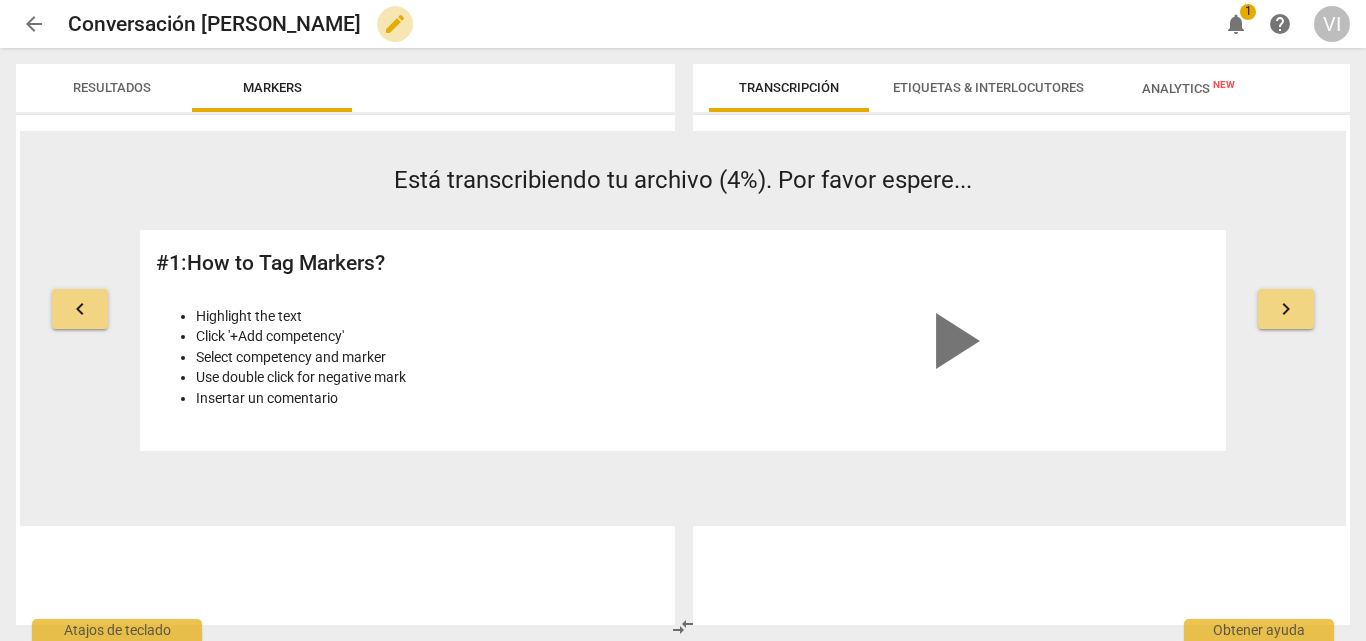 click on "edit" at bounding box center (395, 24) 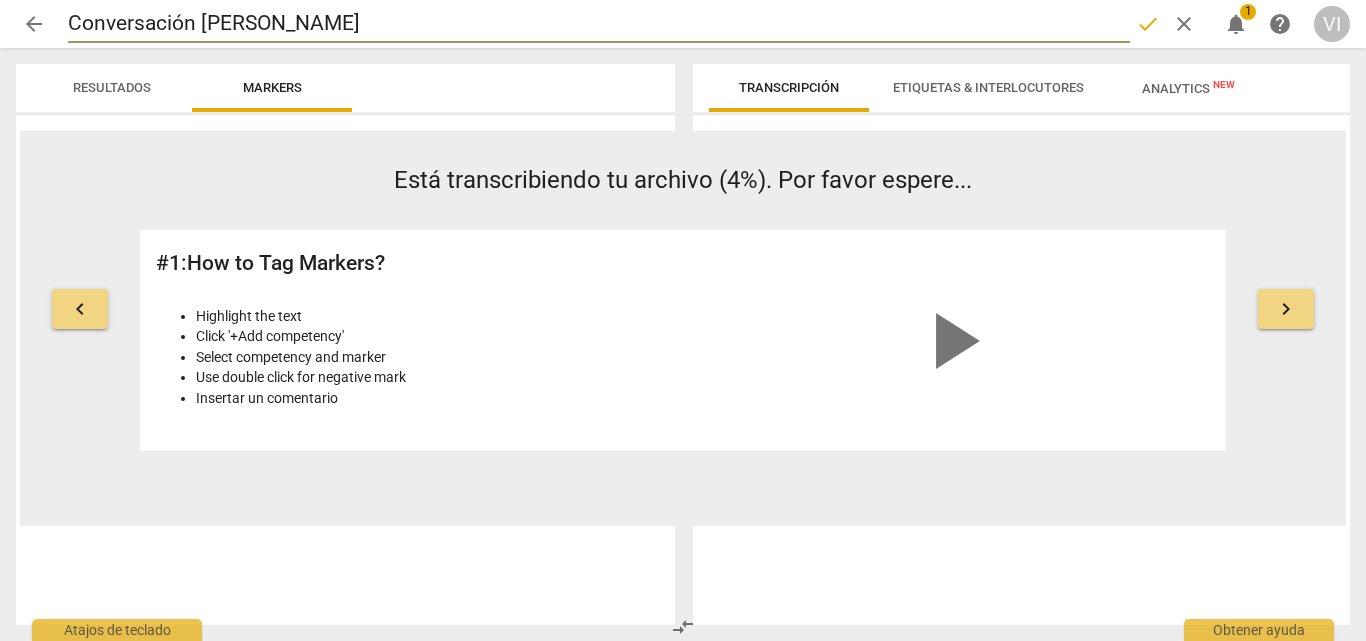 type on "Conversación Viviana" 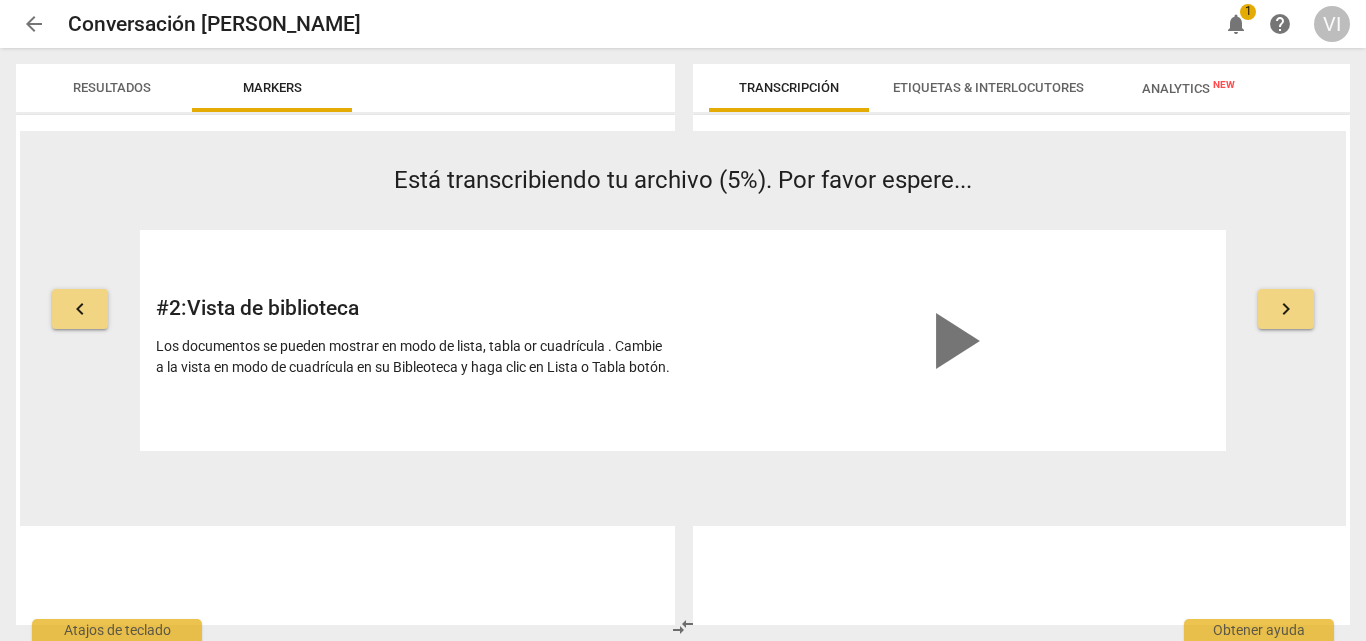 click on "arrow_back" at bounding box center [34, 24] 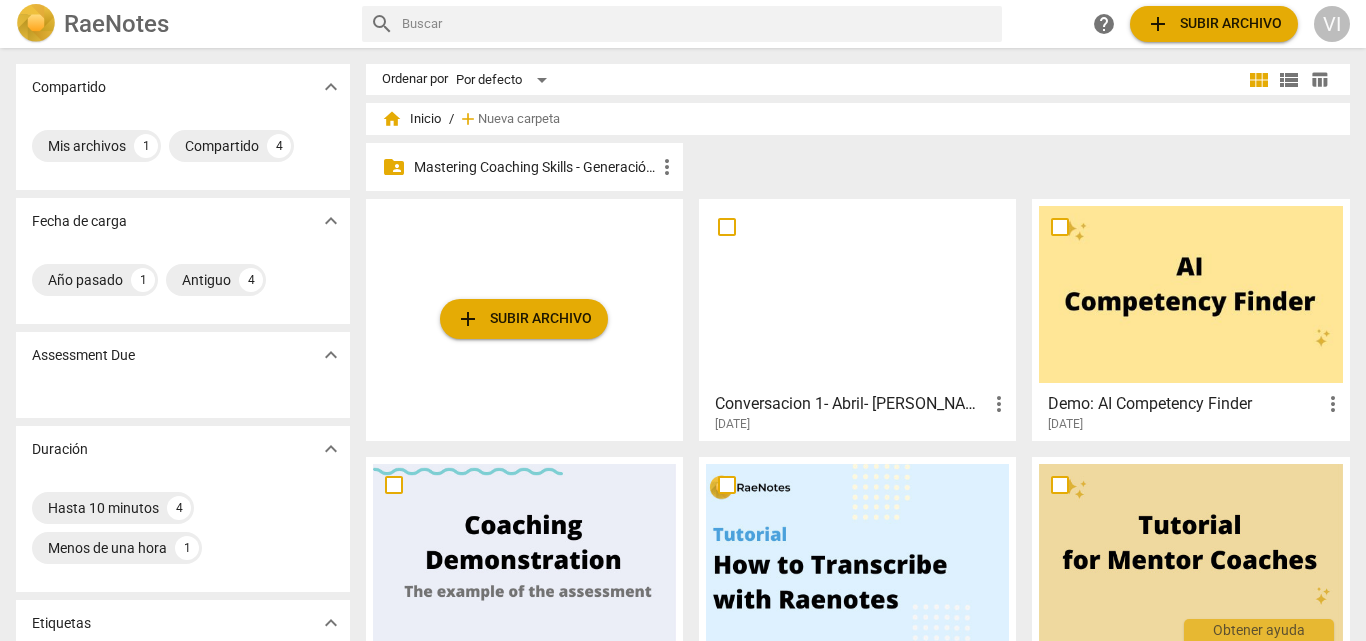 click on "Mastering Coaching Skills - Generación 31" at bounding box center (534, 167) 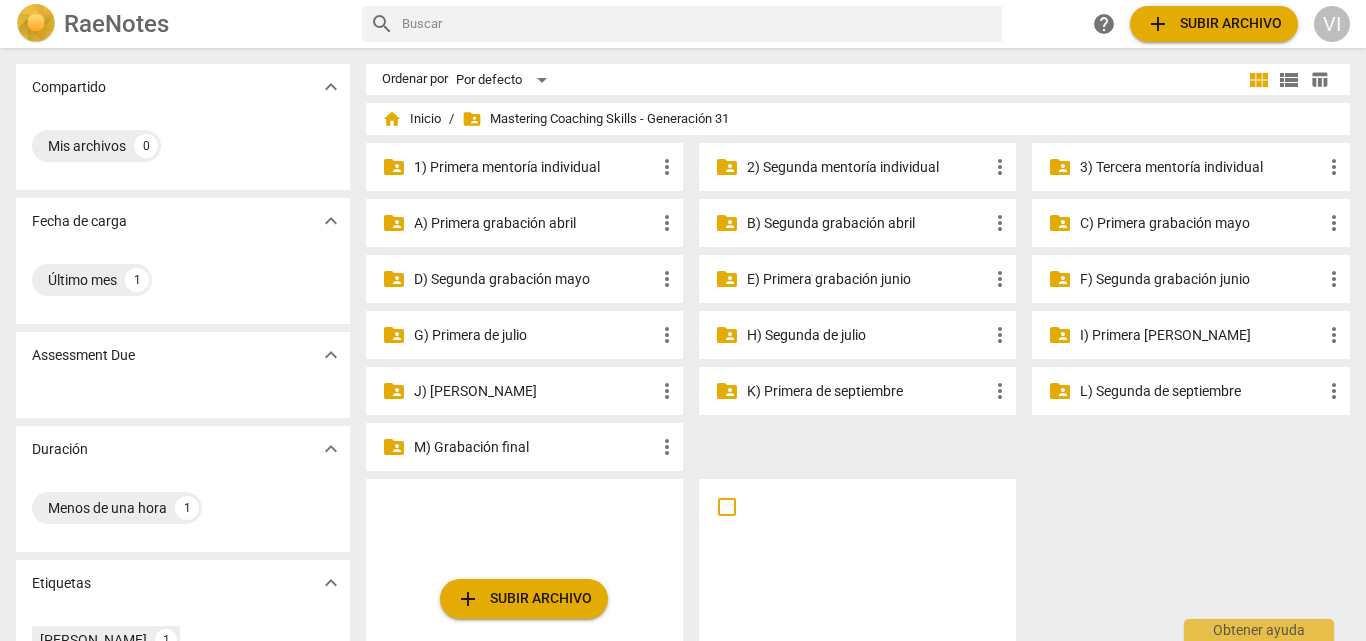 click on "G) Primera de julio" at bounding box center [534, 335] 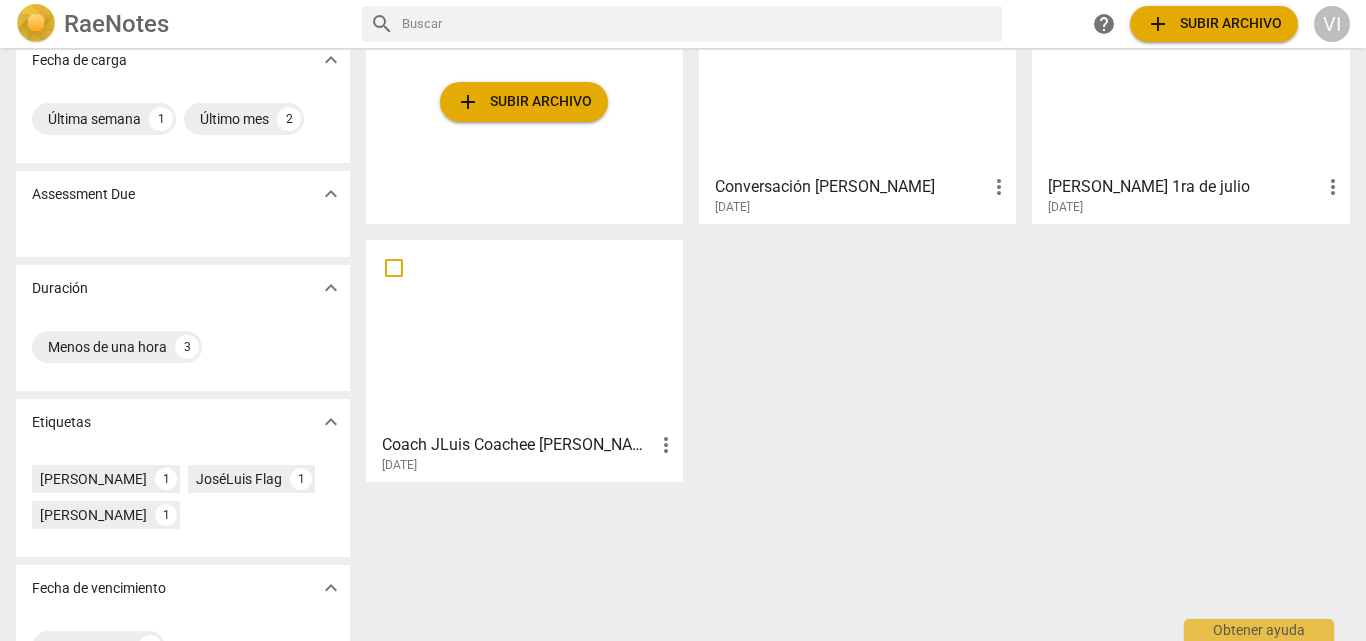 scroll, scrollTop: 200, scrollLeft: 0, axis: vertical 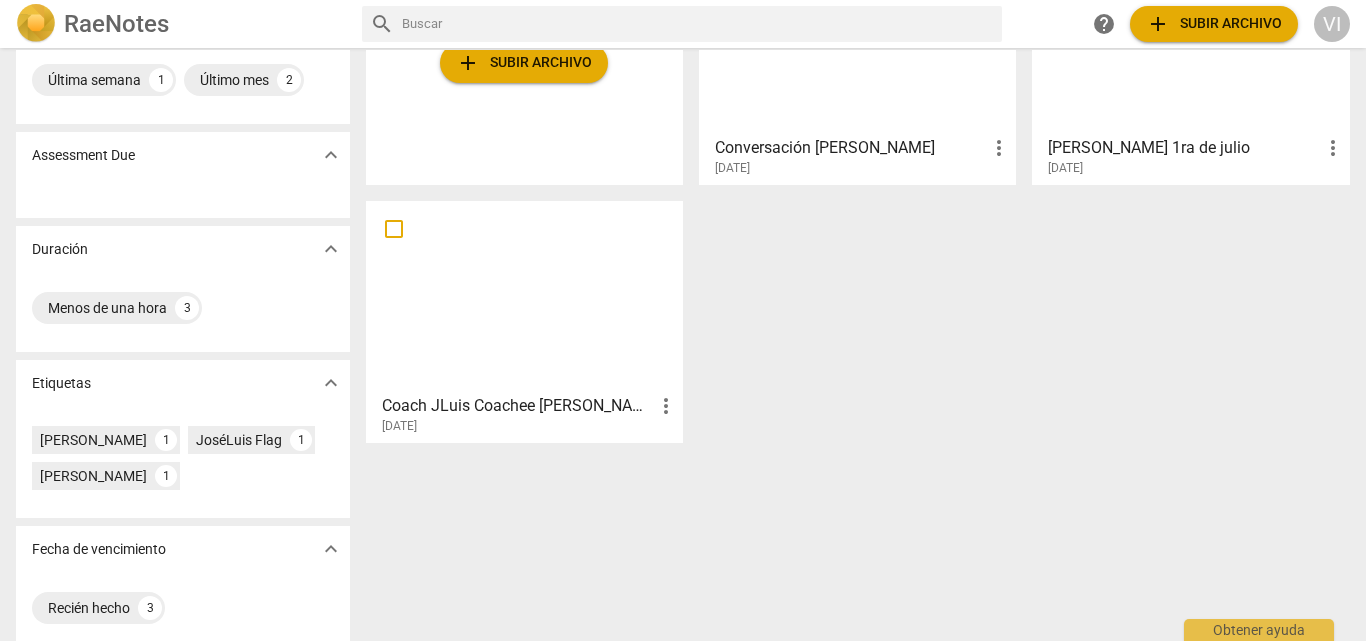 drag, startPoint x: 876, startPoint y: 151, endPoint x: 974, endPoint y: 539, distance: 400.18497 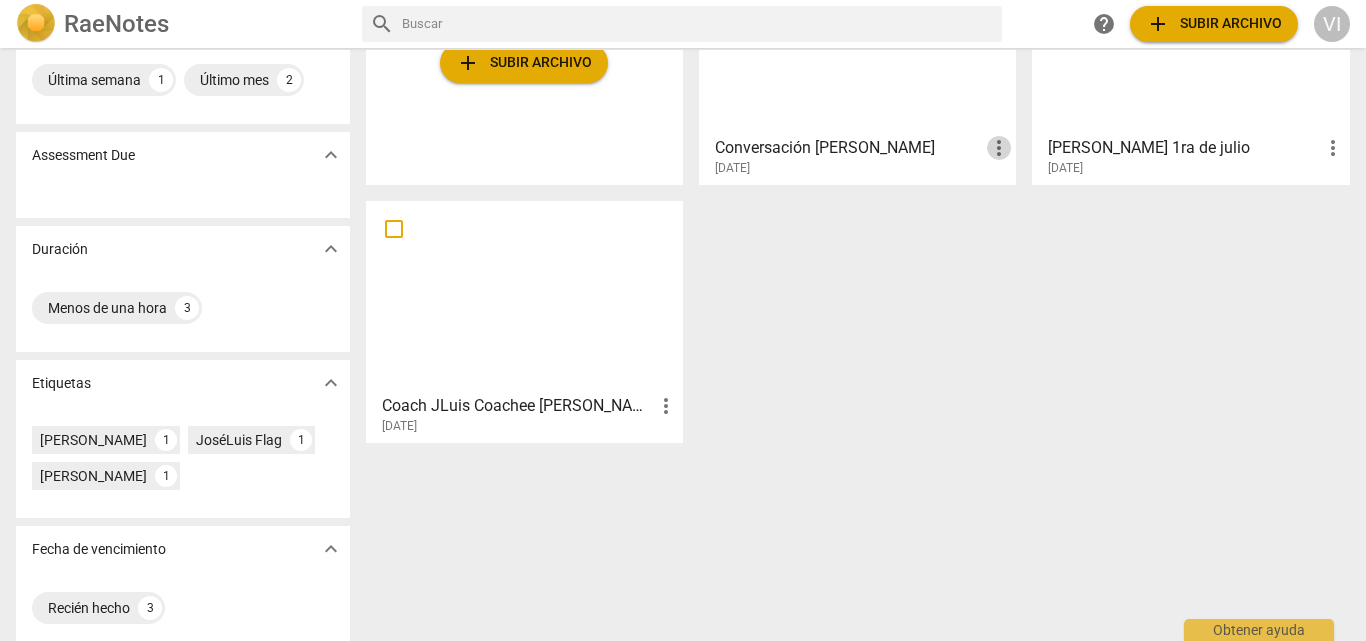 click on "more_vert" at bounding box center (999, 148) 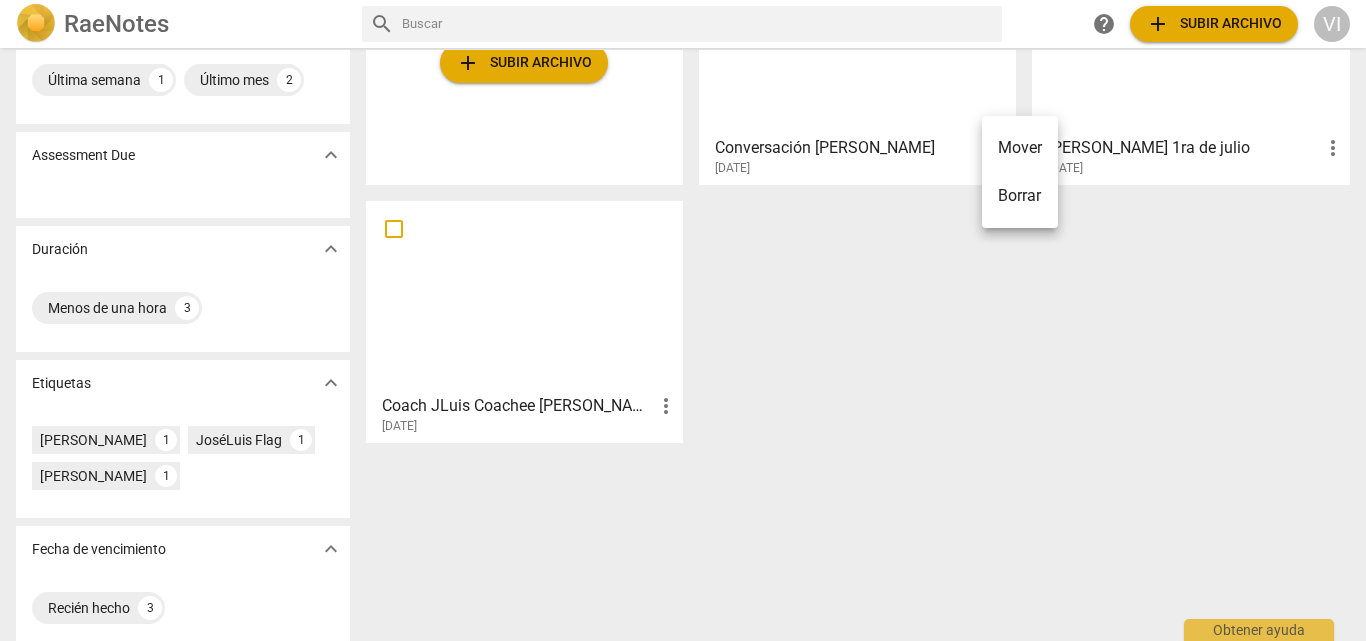 click on "Borrar" at bounding box center (1020, 196) 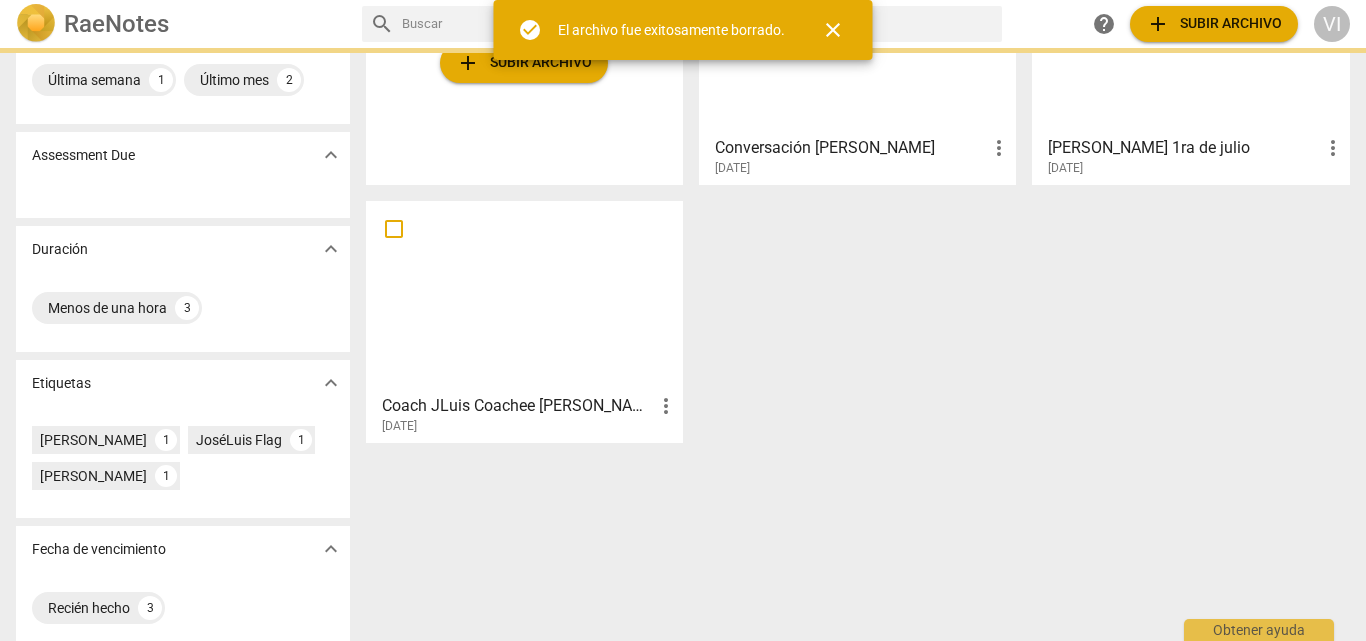 scroll, scrollTop: 0, scrollLeft: 0, axis: both 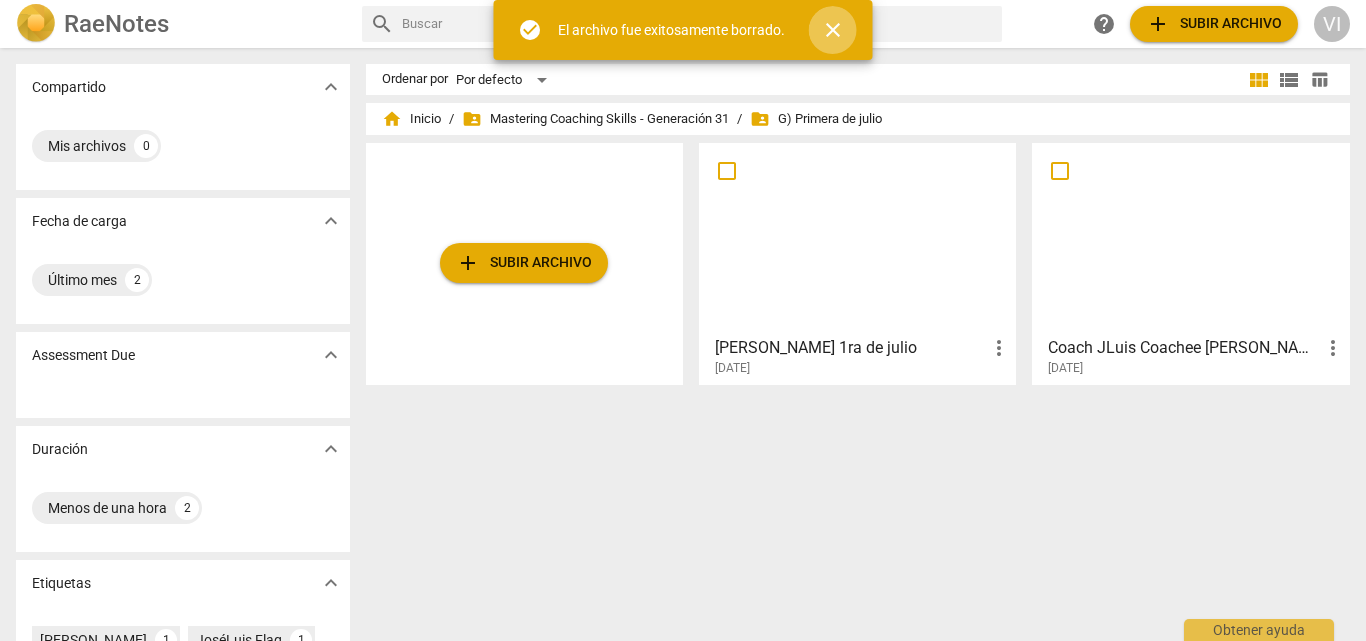 click on "close" at bounding box center (833, 30) 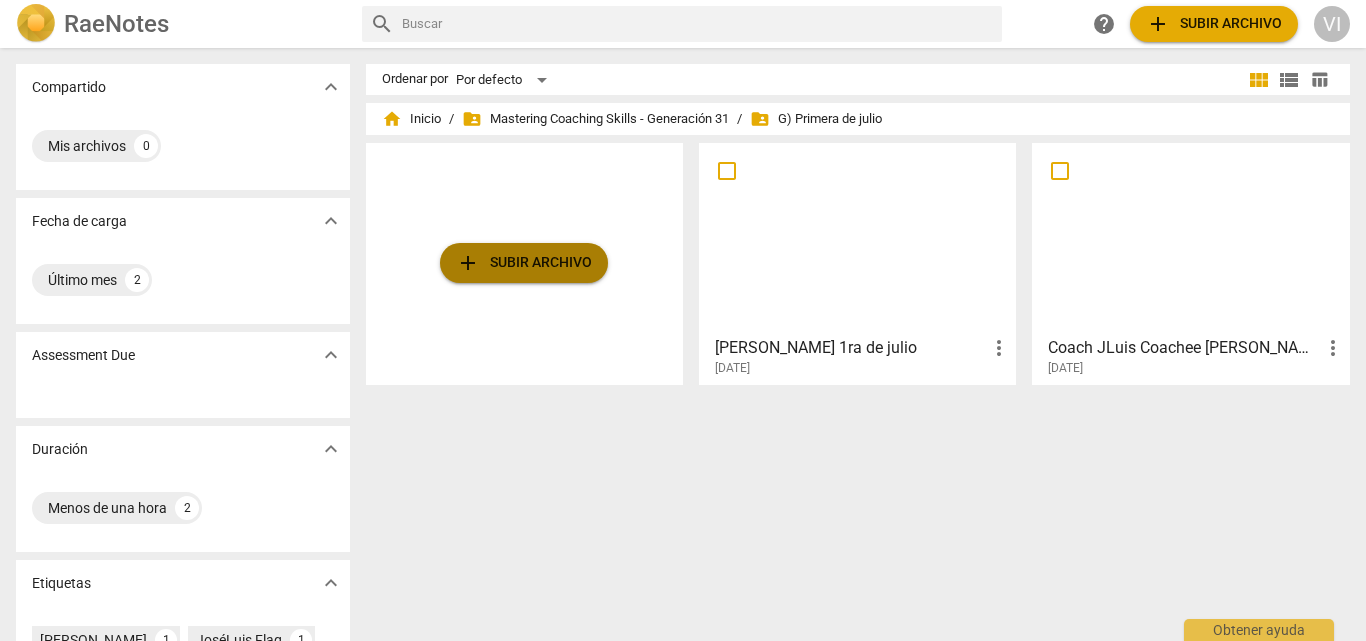 click on "add   Subir archivo" at bounding box center (524, 263) 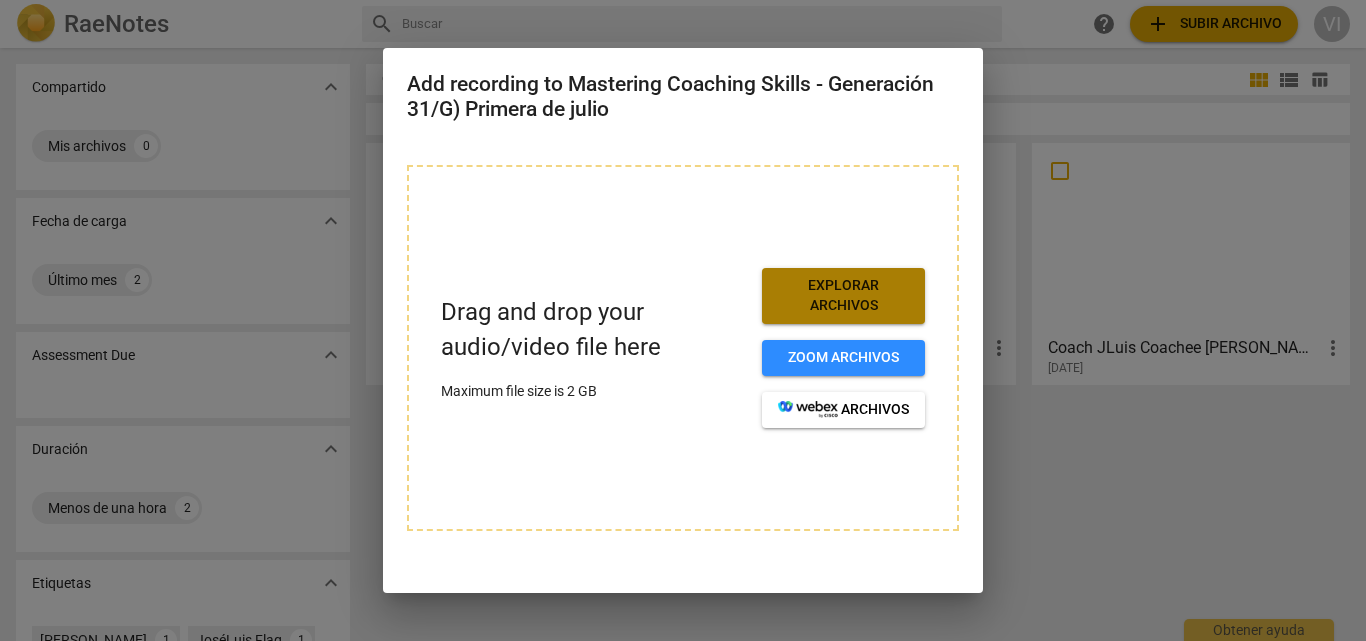 click on "Explorar archivos" at bounding box center (843, 295) 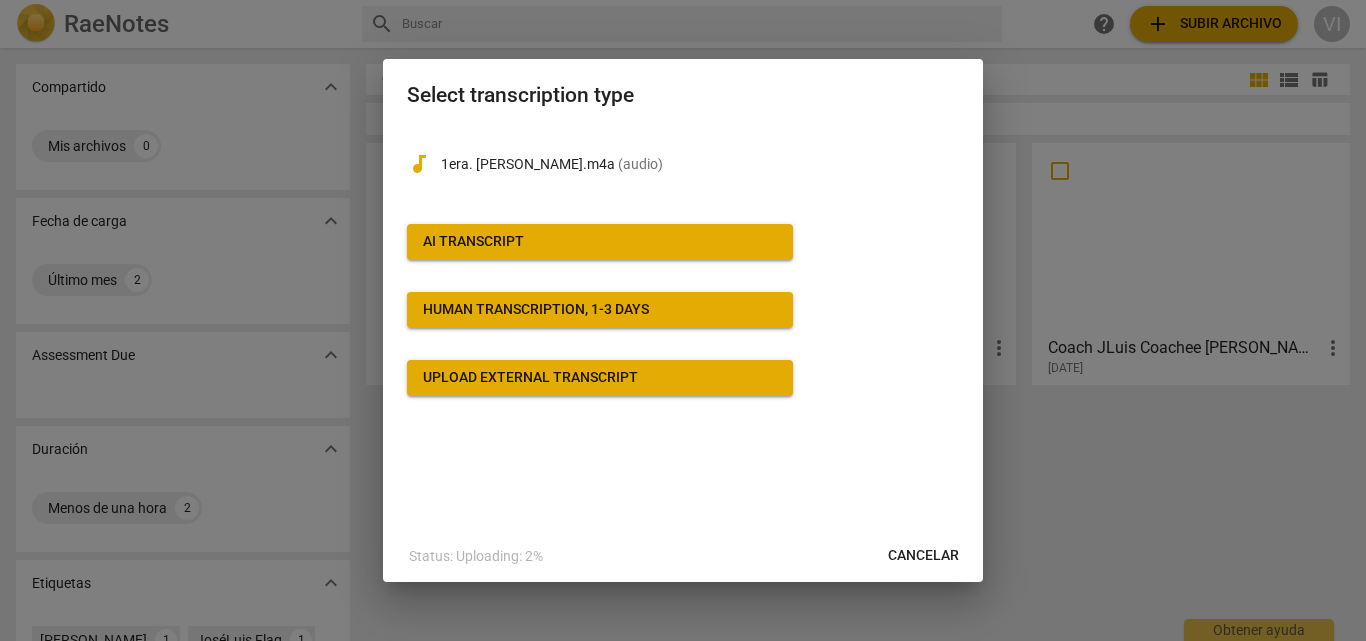 click on "AI Transcript" at bounding box center [600, 242] 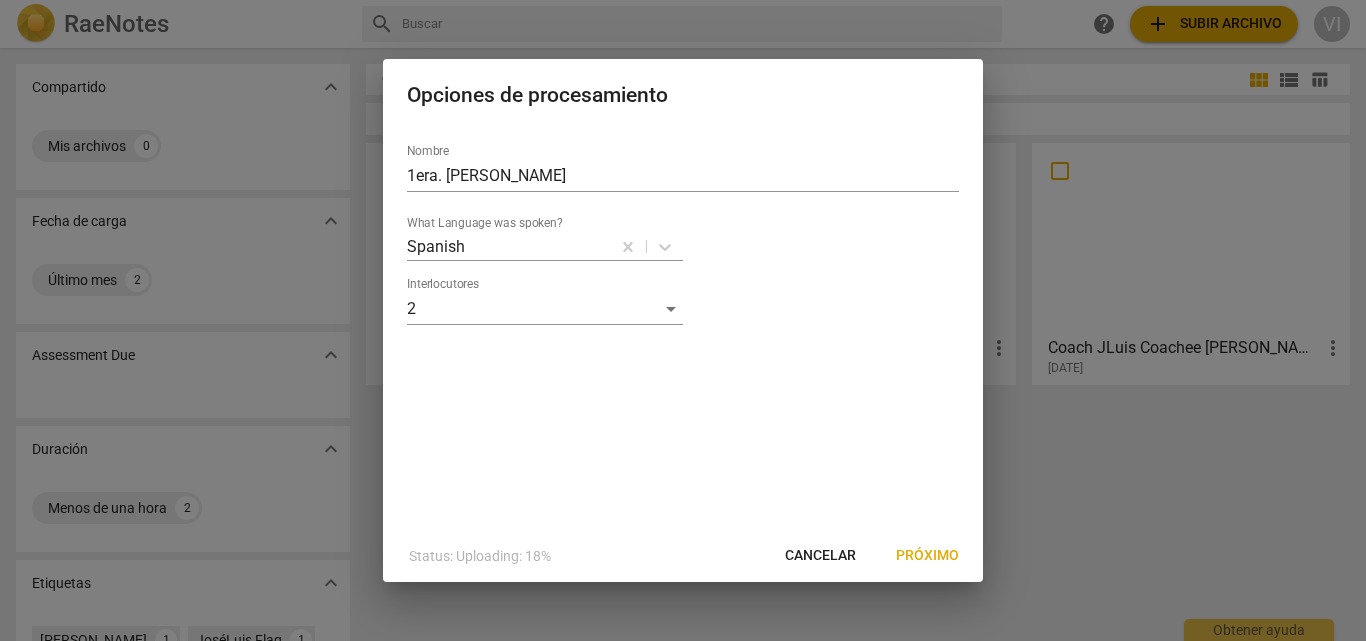 click on "Próximo" at bounding box center (927, 556) 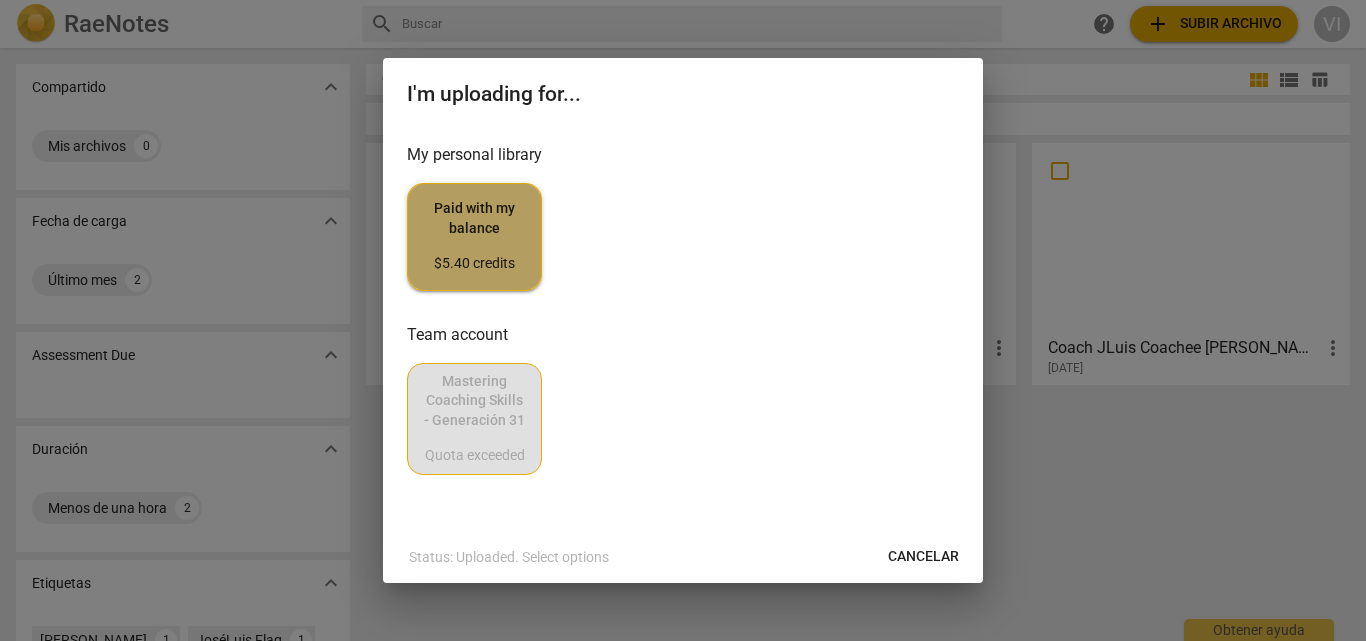 click on "Paid with my balance $5.40 credits" at bounding box center [474, 236] 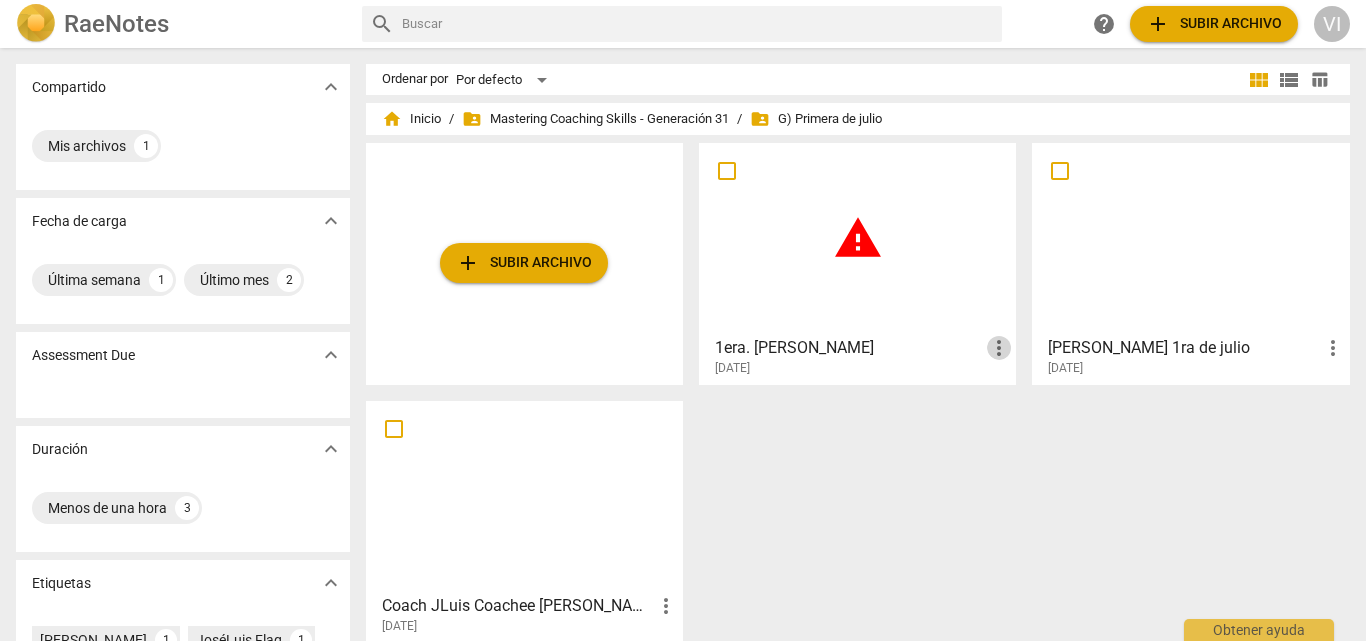 click on "more_vert" at bounding box center [999, 348] 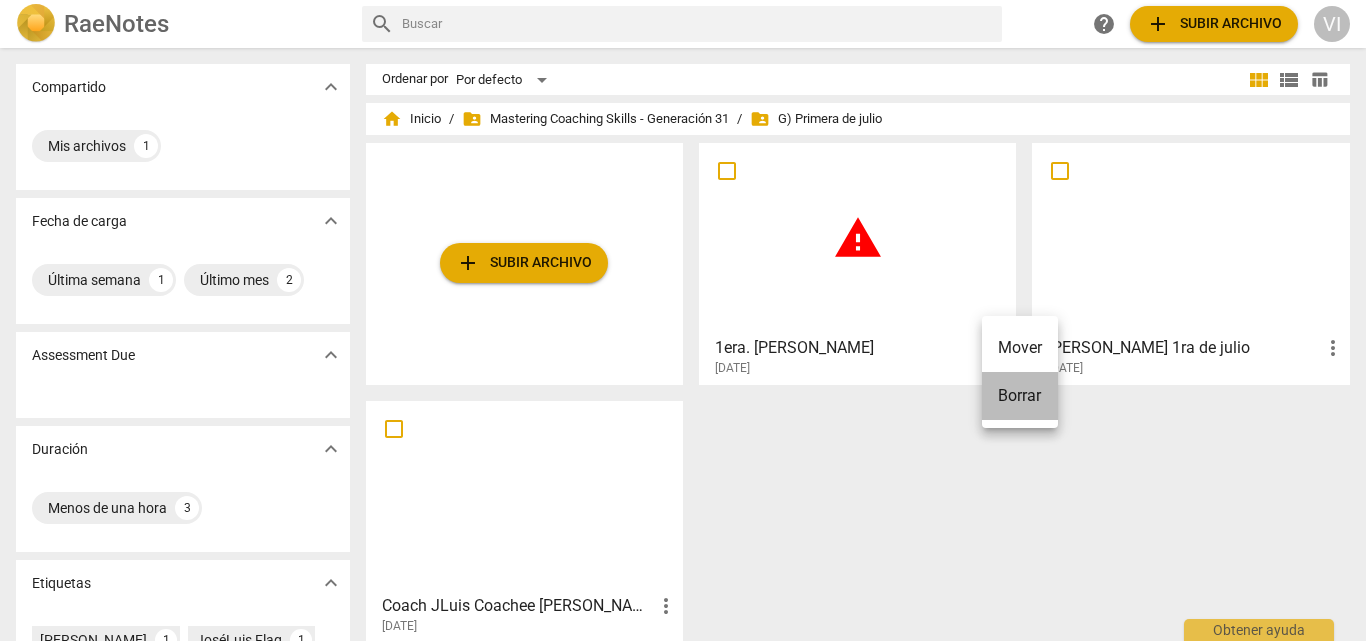 click on "Borrar" at bounding box center (1020, 396) 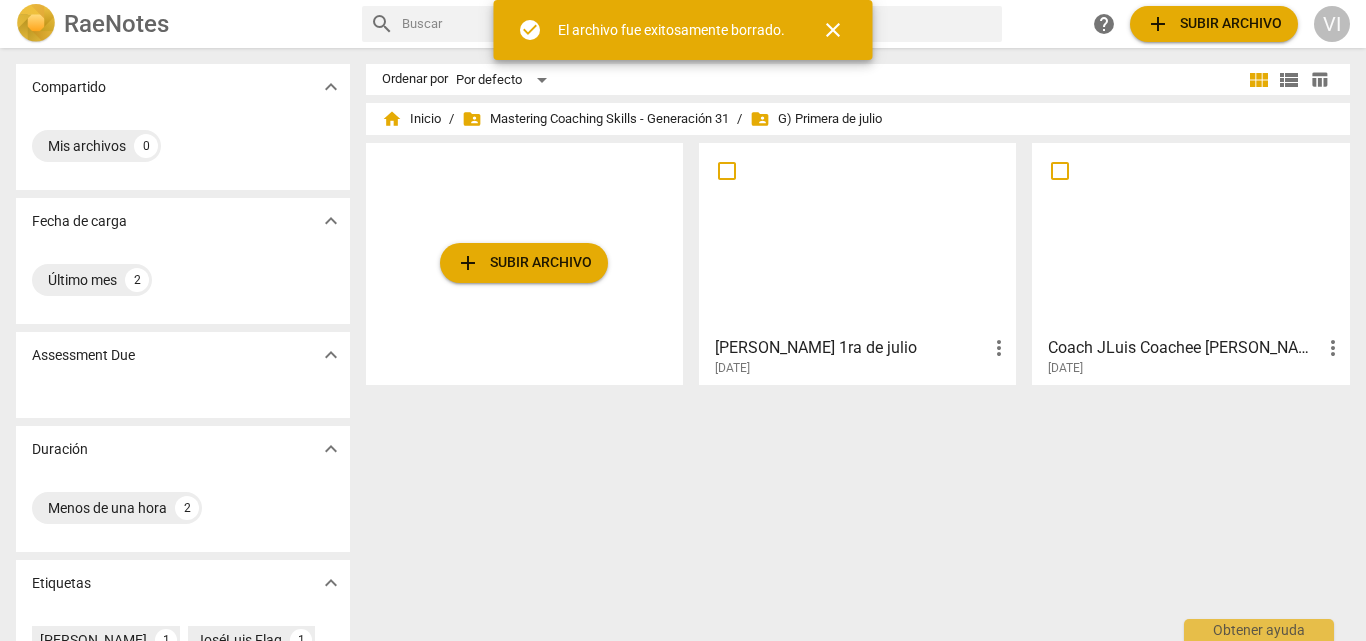click on "add   Subir archivo" at bounding box center [524, 263] 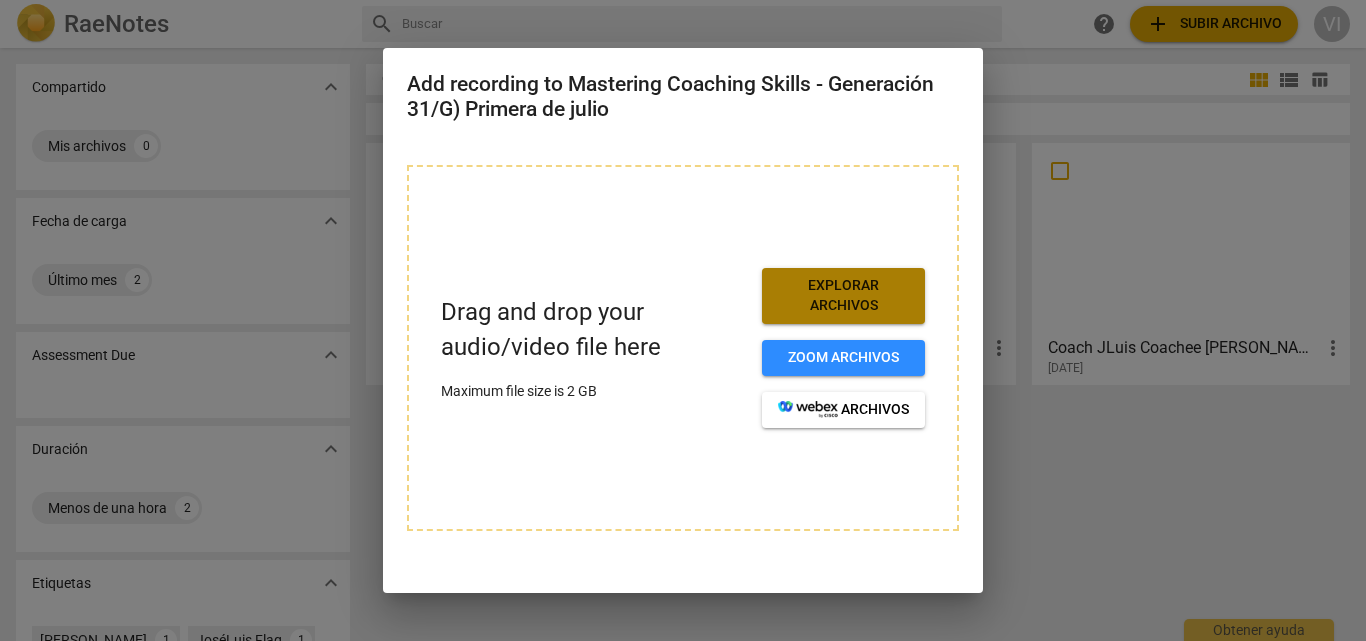 click on "Explorar archivos" at bounding box center [843, 295] 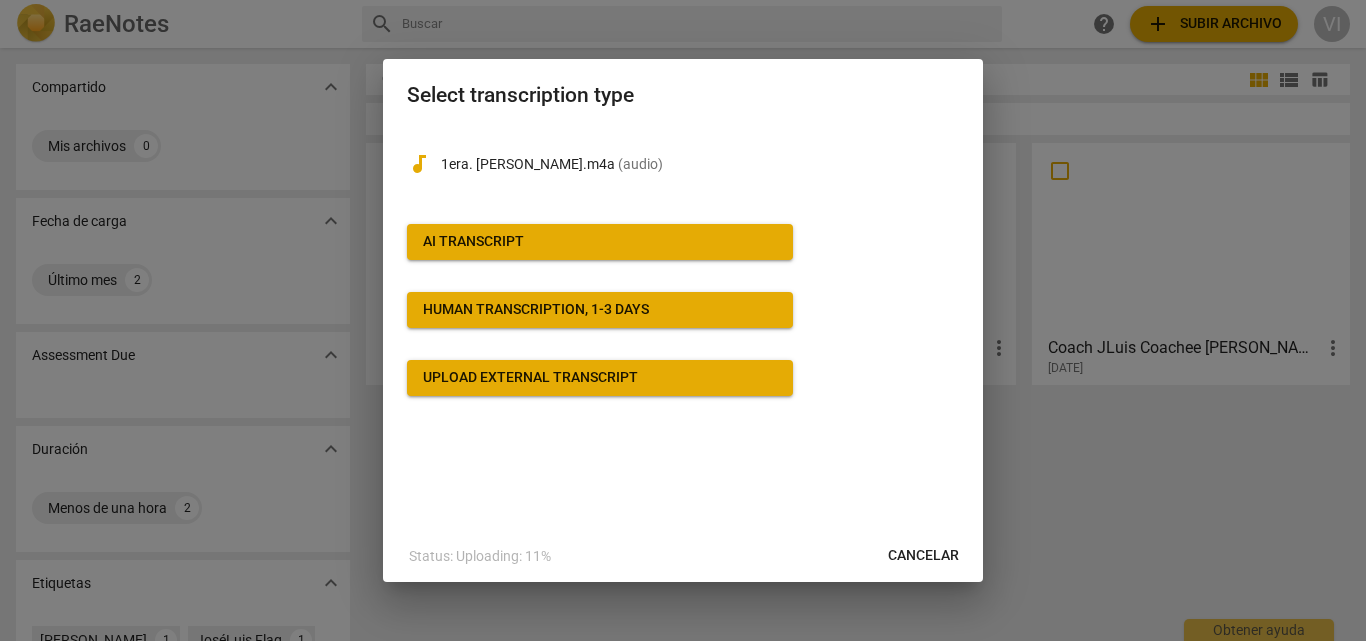 click on "AI Transcript" at bounding box center [600, 242] 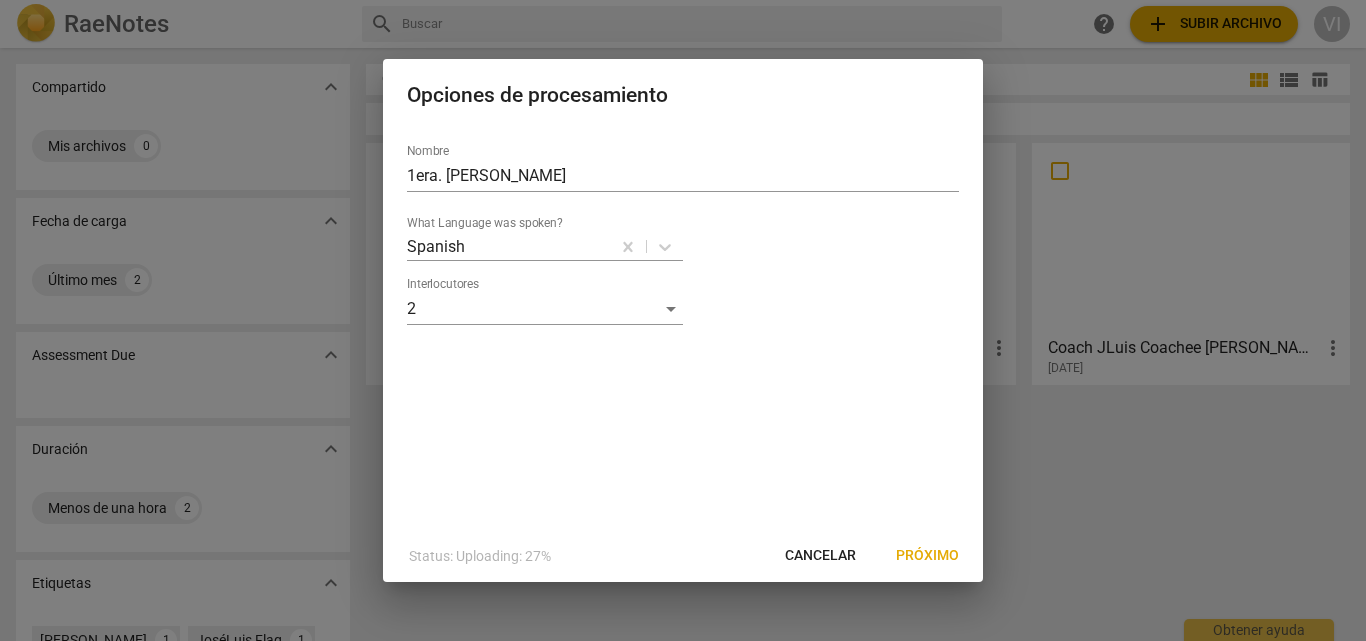 click on "Próximo" at bounding box center (927, 556) 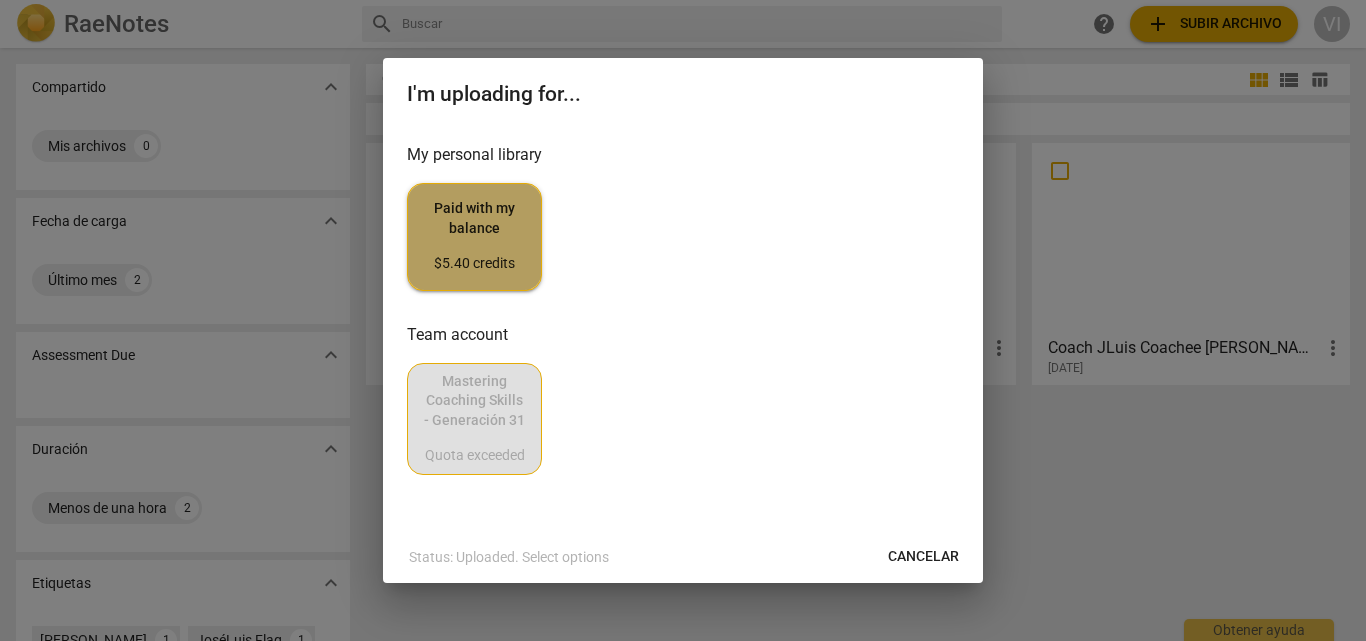 click on "Paid with my balance $5.40 credits" at bounding box center [474, 236] 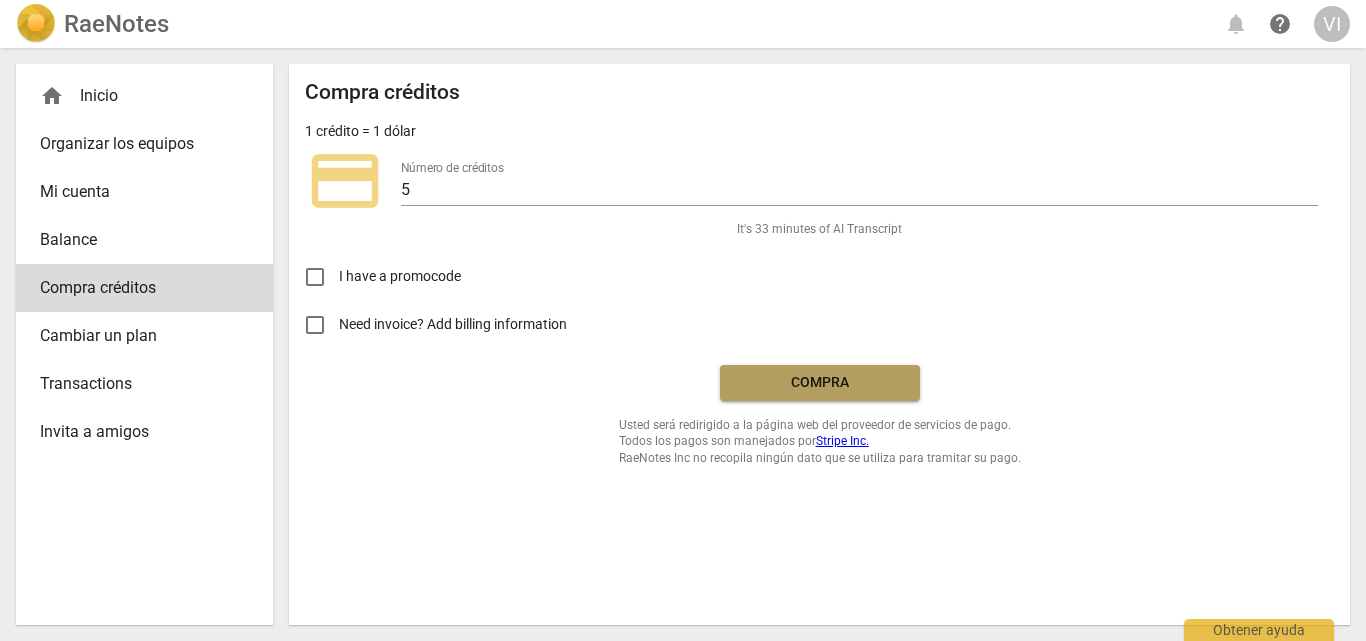 click on "Compra" at bounding box center [820, 383] 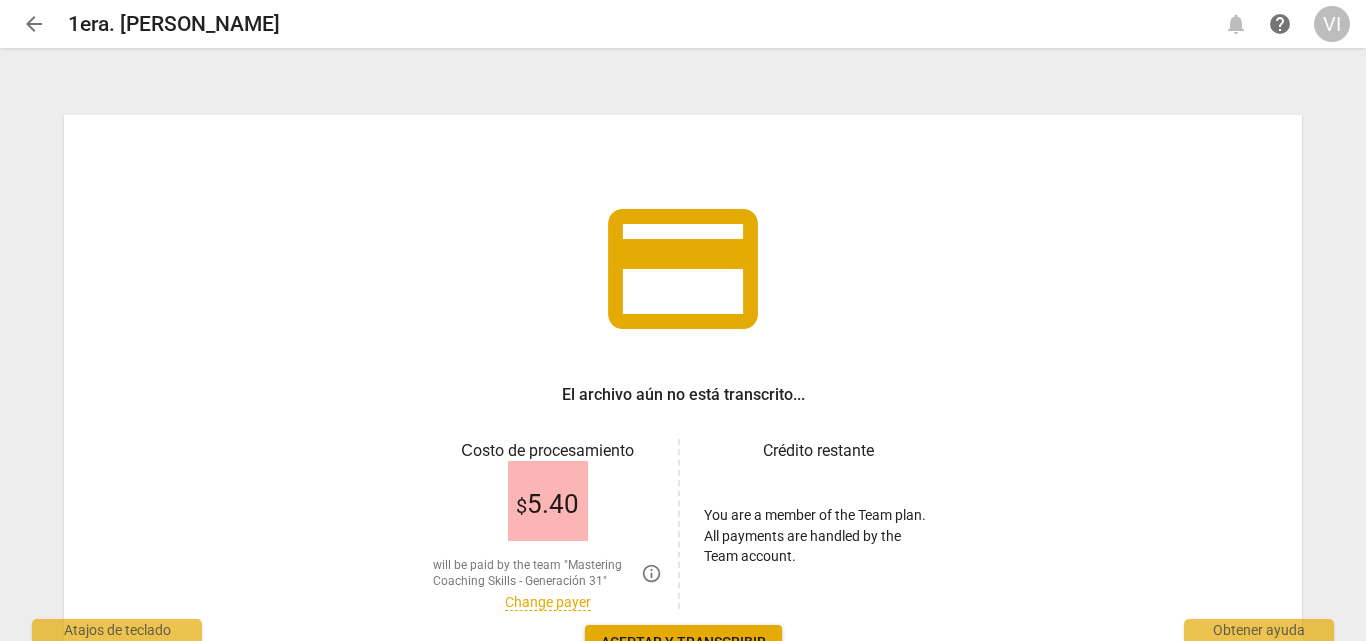 scroll, scrollTop: 0, scrollLeft: 0, axis: both 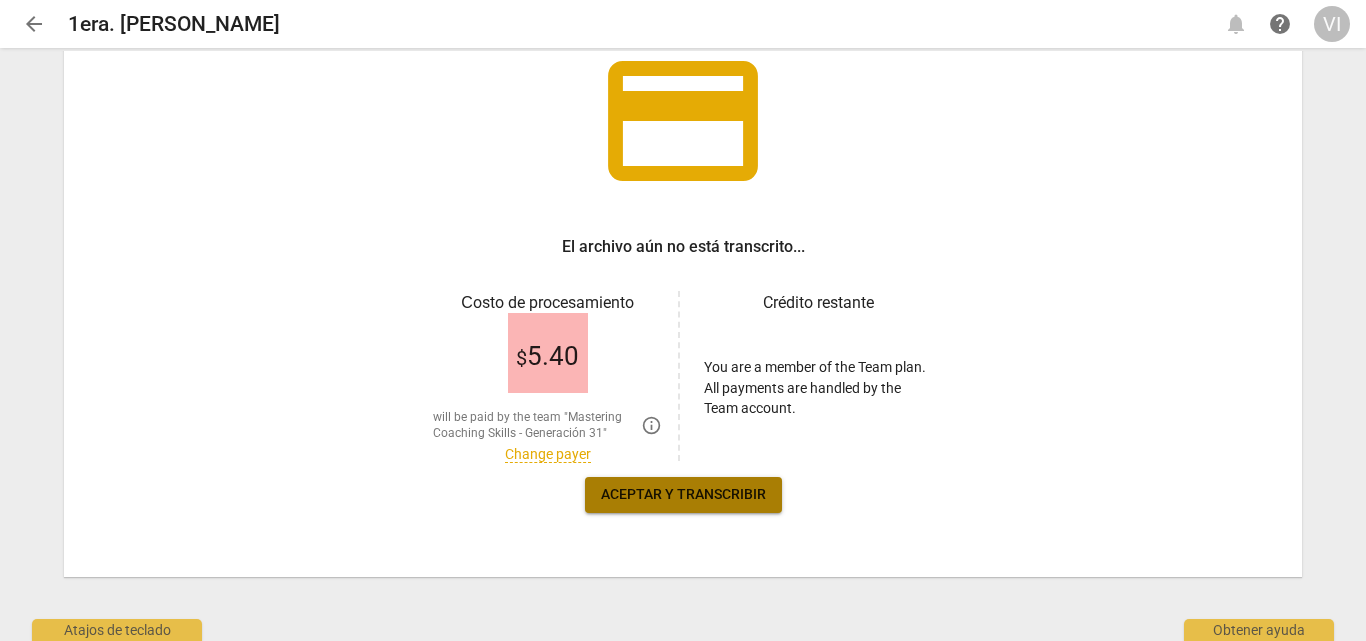 click on "Aceptar y transcribir" at bounding box center [683, 495] 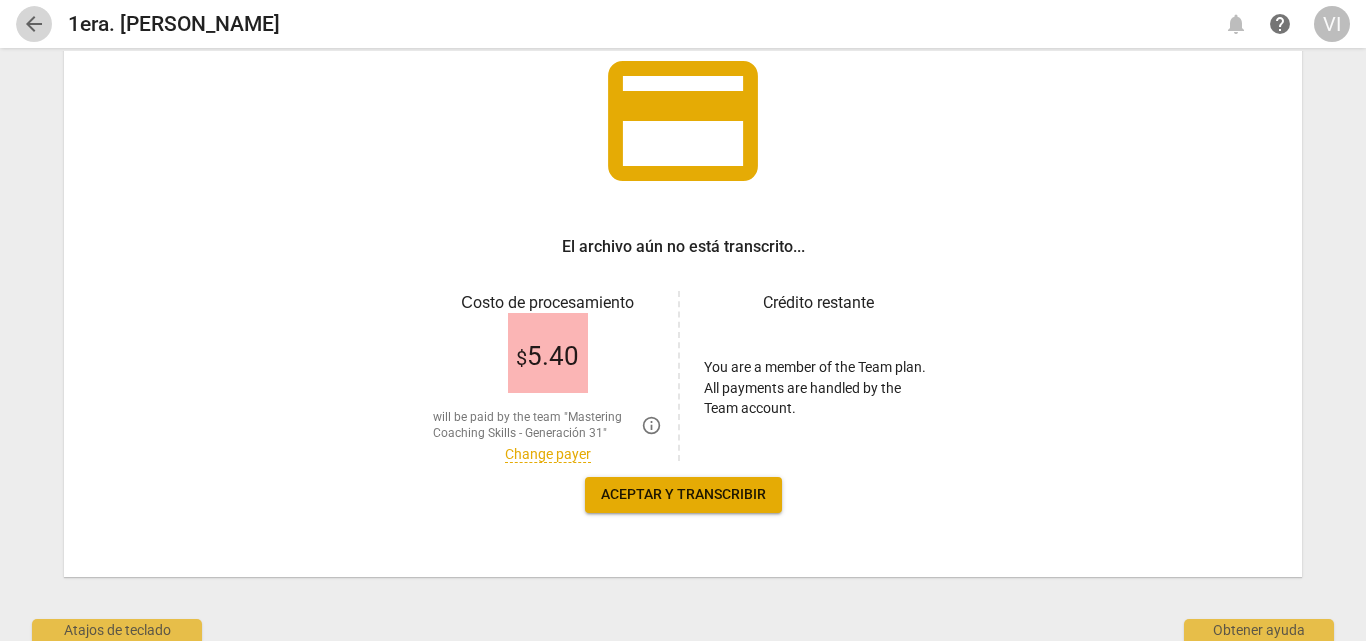 click on "arrow_back" at bounding box center [34, 24] 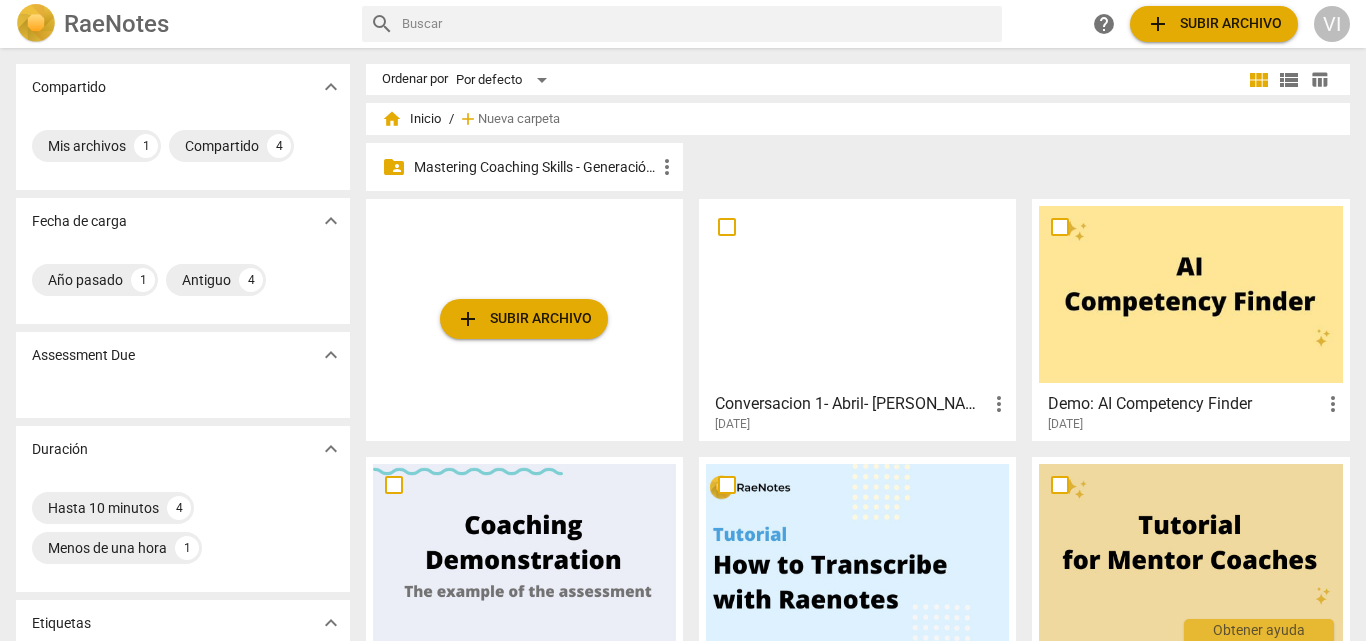 click on "Mastering Coaching Skills - Generación 31" at bounding box center [534, 167] 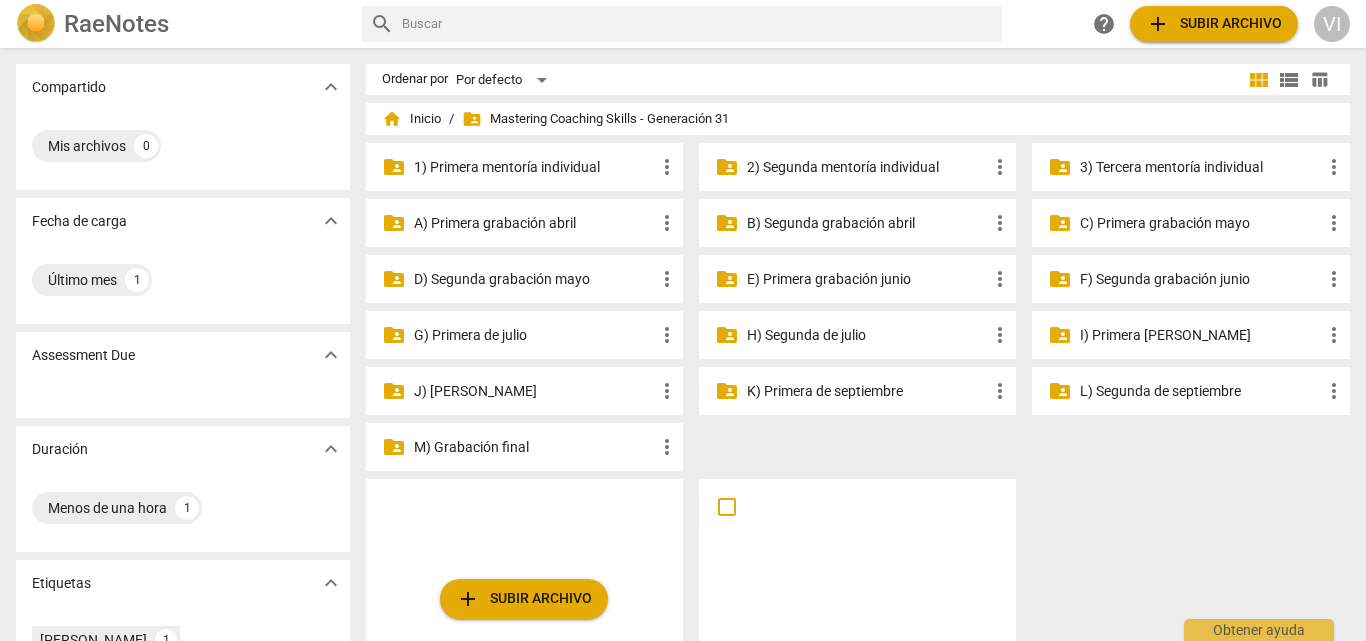 click on "G) Primera de julio" at bounding box center (534, 335) 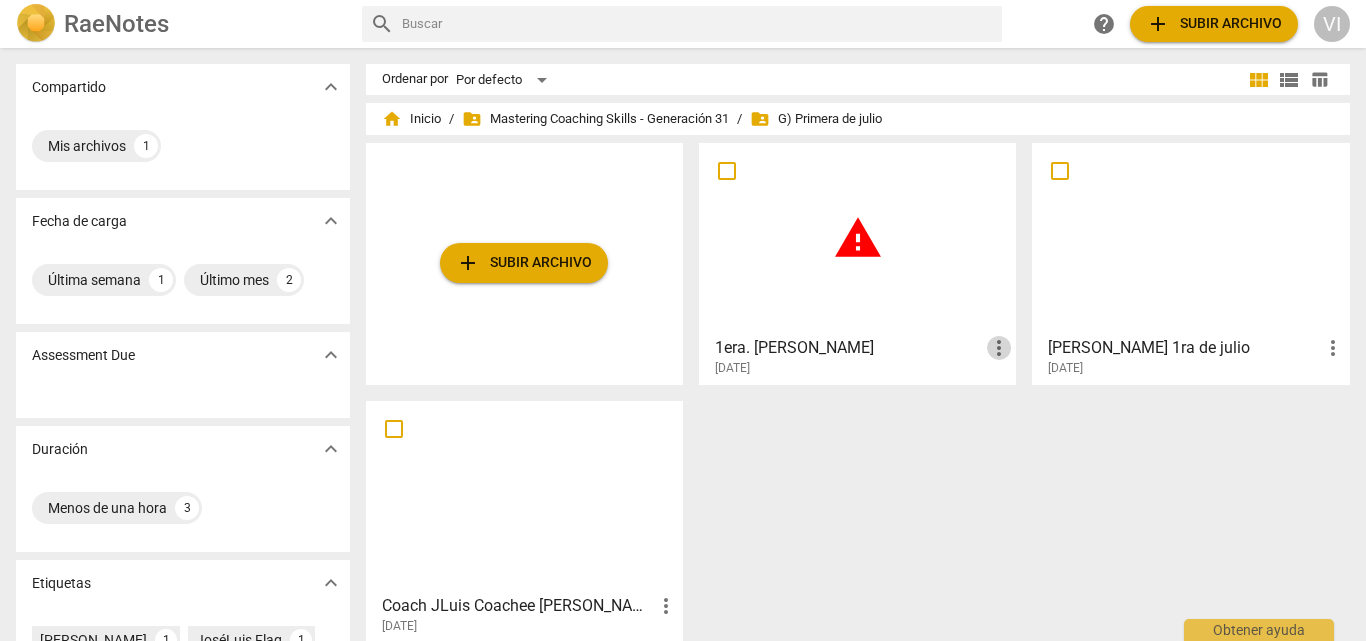 click on "more_vert" at bounding box center [999, 348] 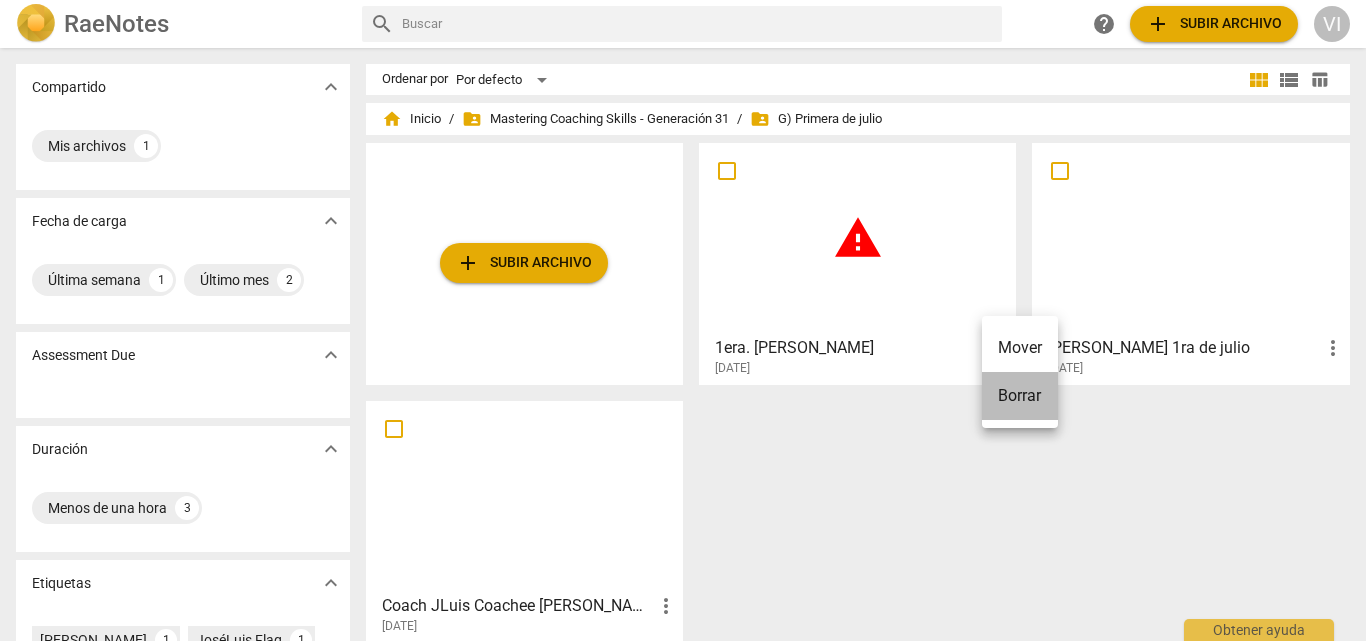 click on "Borrar" at bounding box center [1020, 396] 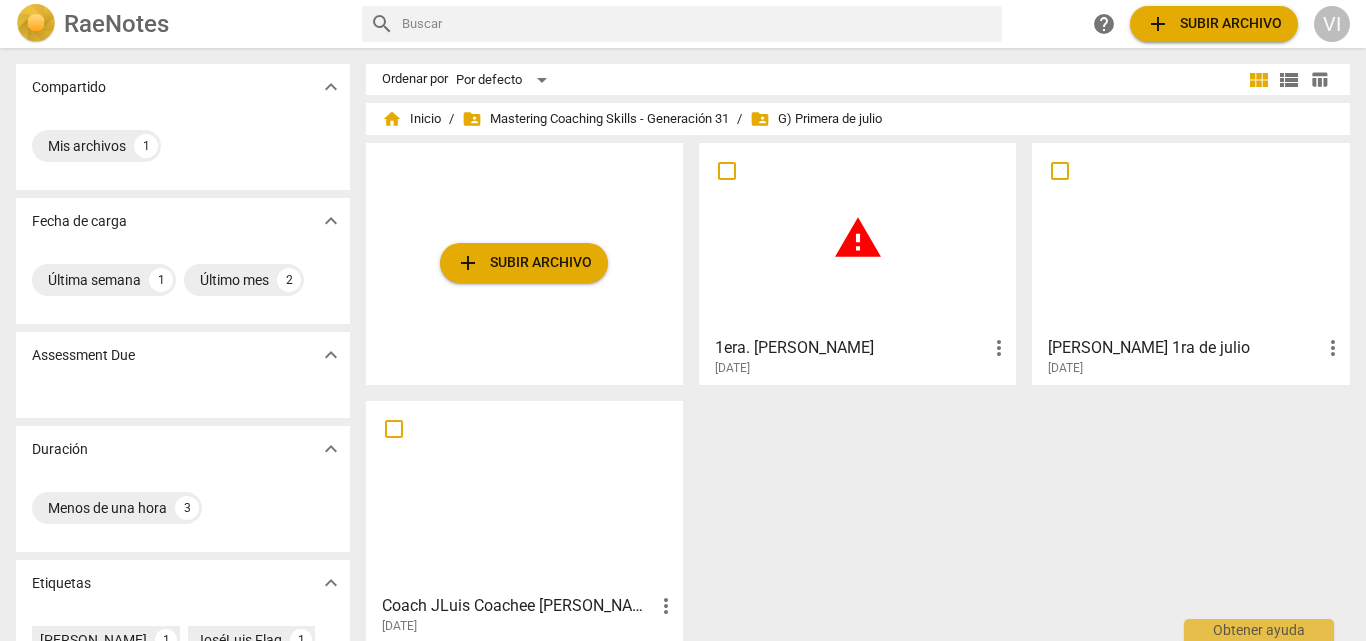 drag, startPoint x: 867, startPoint y: 273, endPoint x: 1042, endPoint y: 547, distance: 325.1169 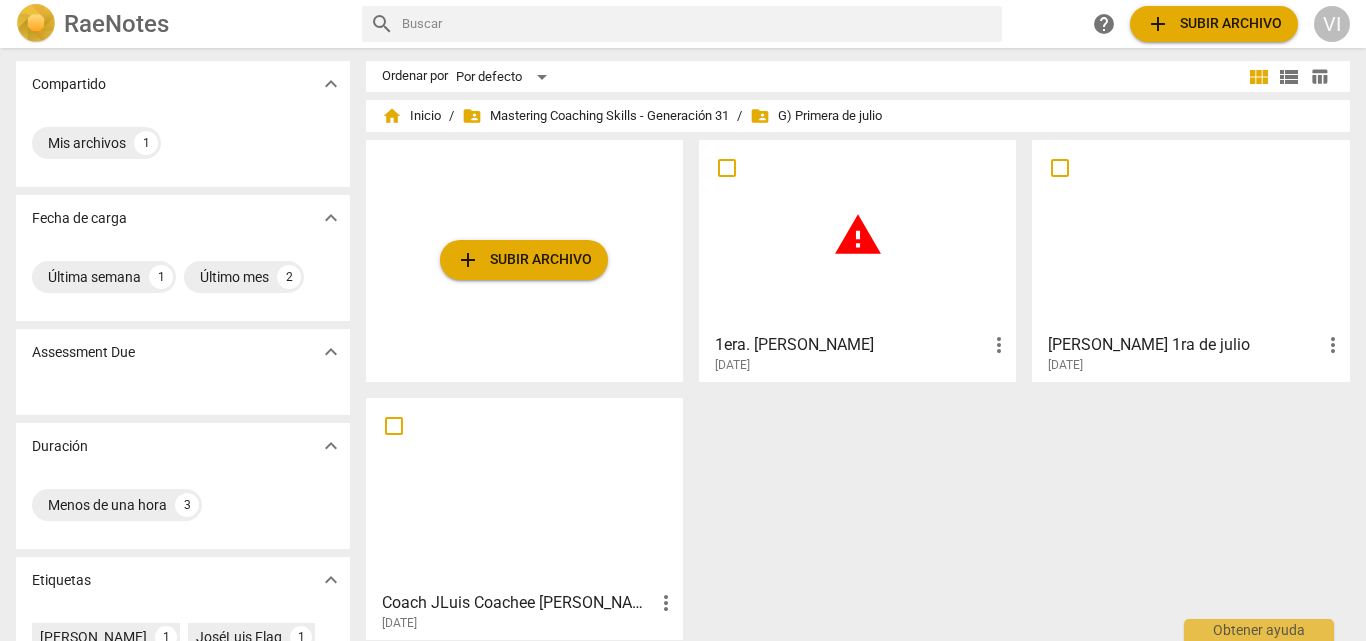 scroll, scrollTop: 0, scrollLeft: 0, axis: both 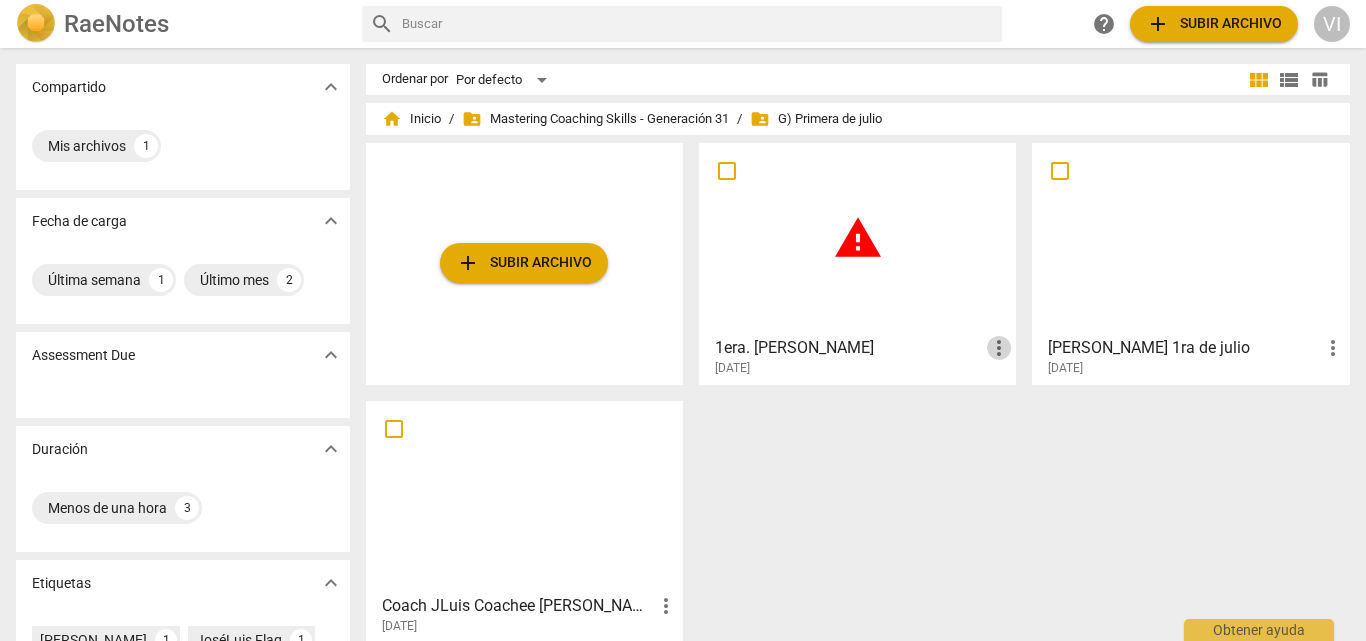 click on "more_vert" at bounding box center [999, 348] 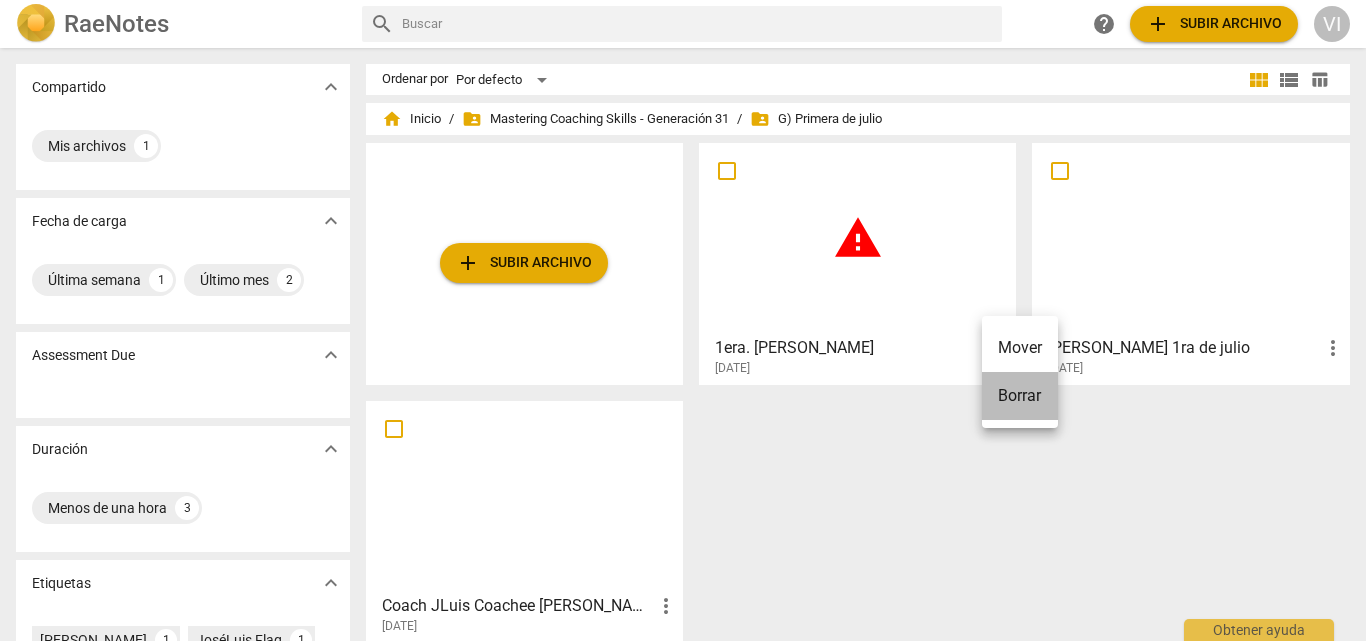 click on "Borrar" at bounding box center (1020, 396) 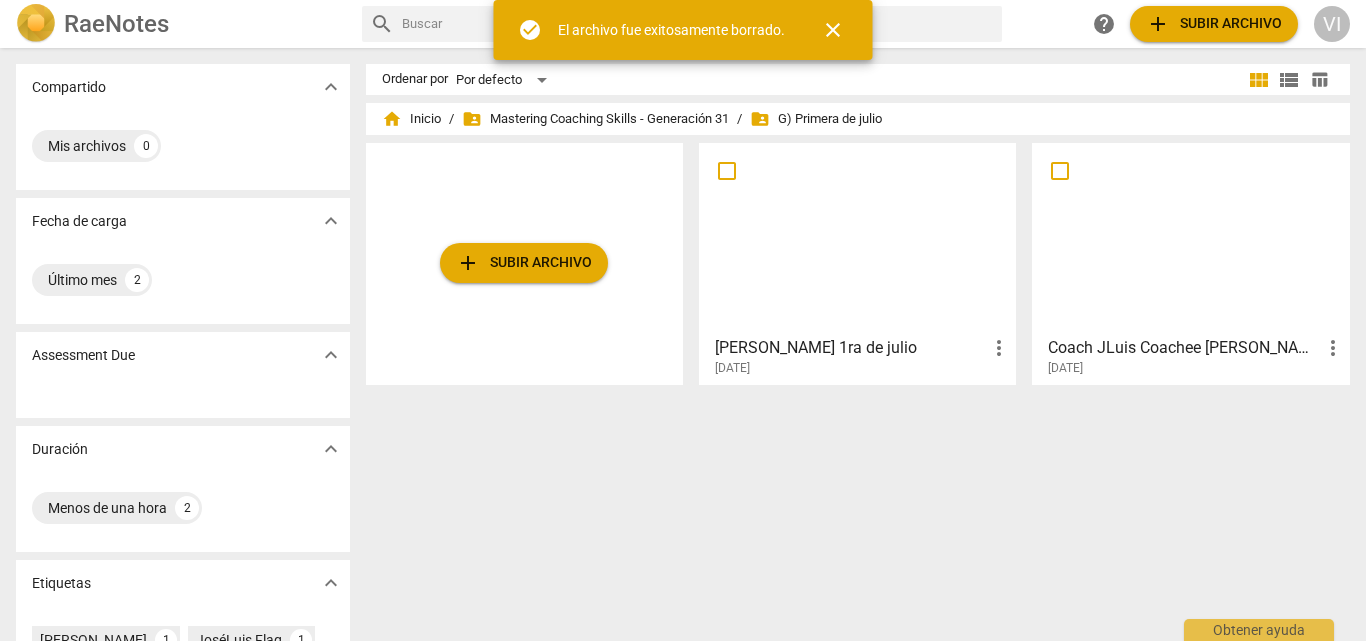 click on "add   Subir archivo" at bounding box center (524, 263) 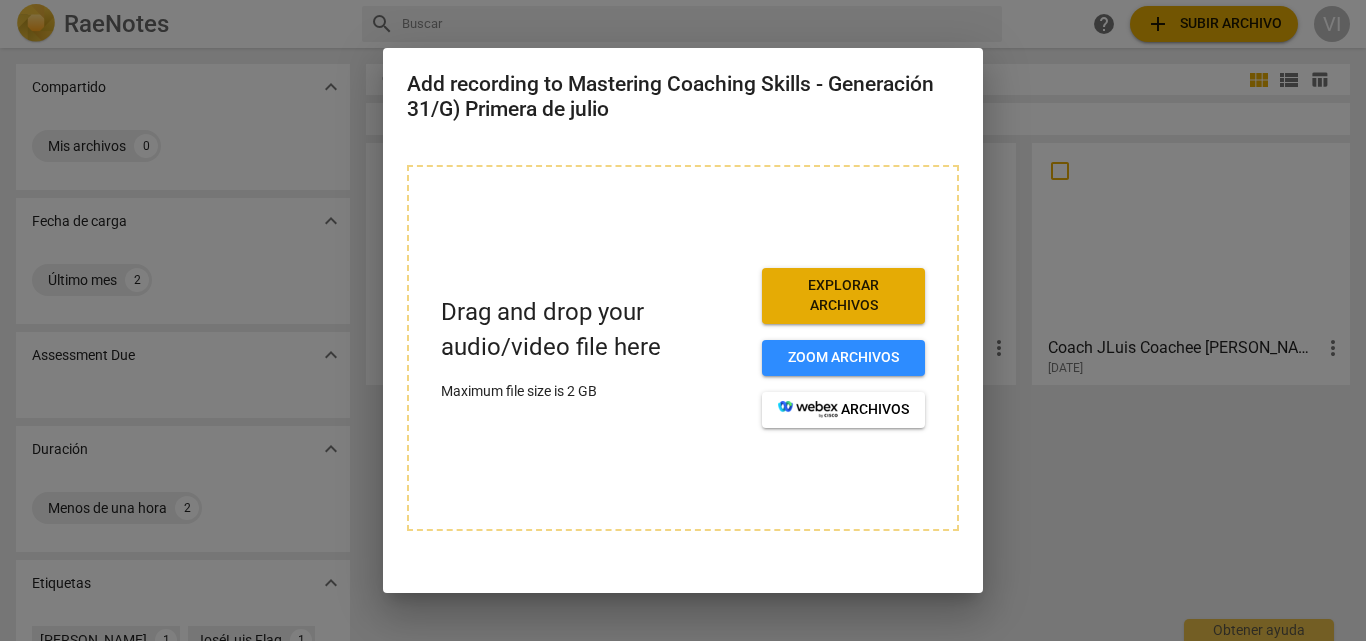 click on "Explorar archivos" at bounding box center (843, 295) 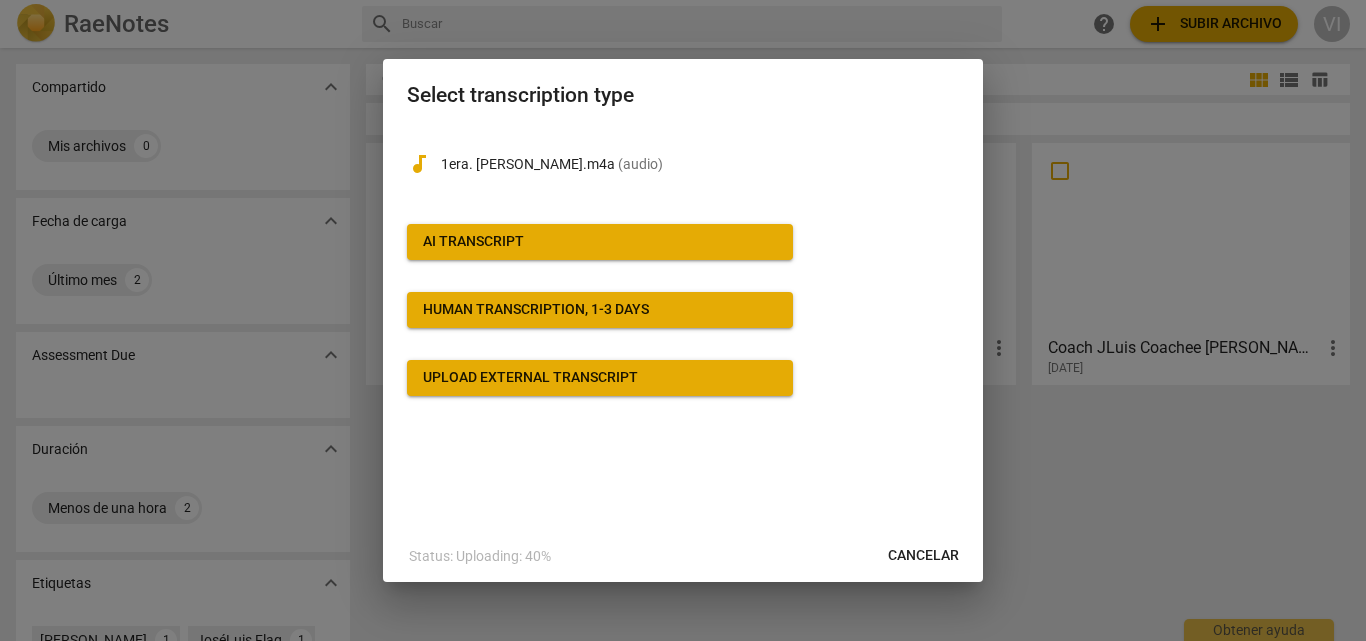 click on "AI Transcript" at bounding box center (473, 242) 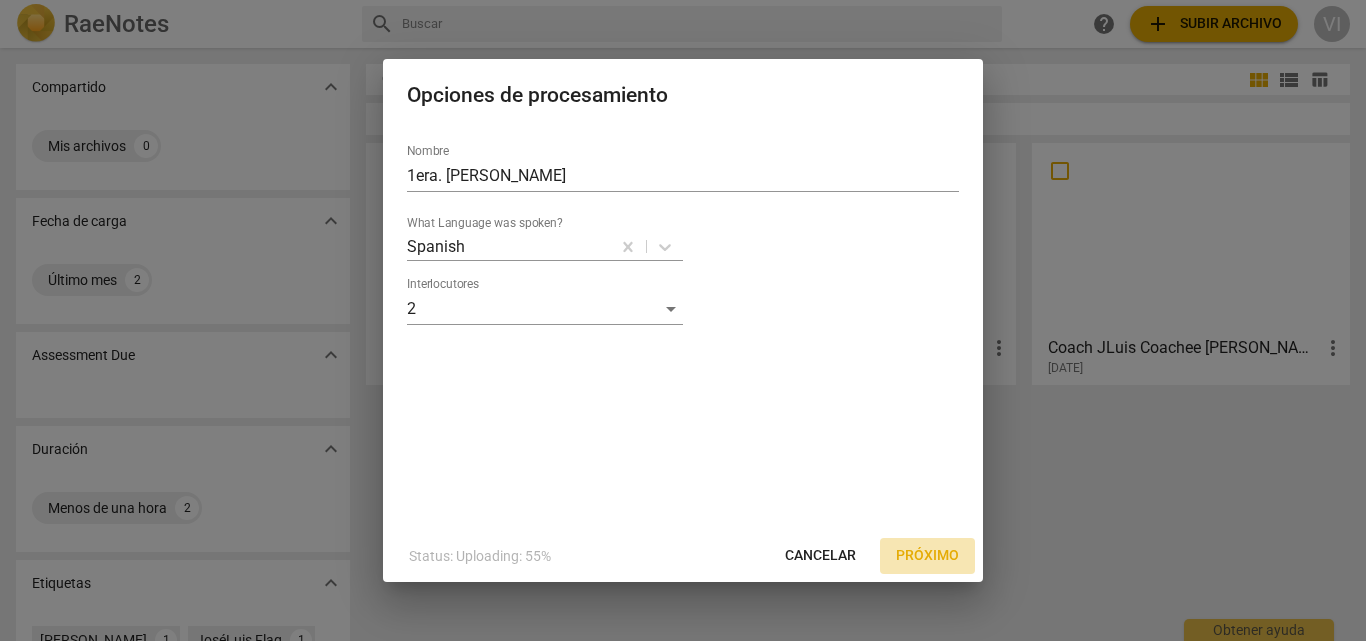 click on "Próximo" at bounding box center [927, 556] 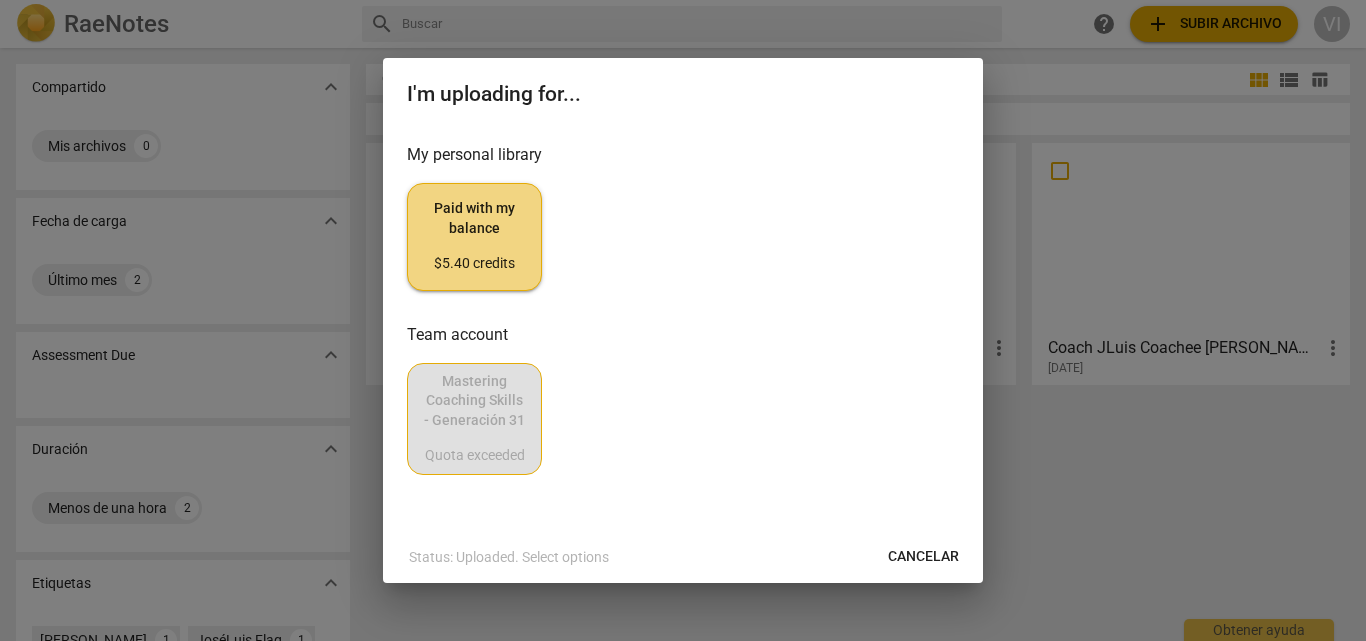click on "Cancelar" at bounding box center (923, 557) 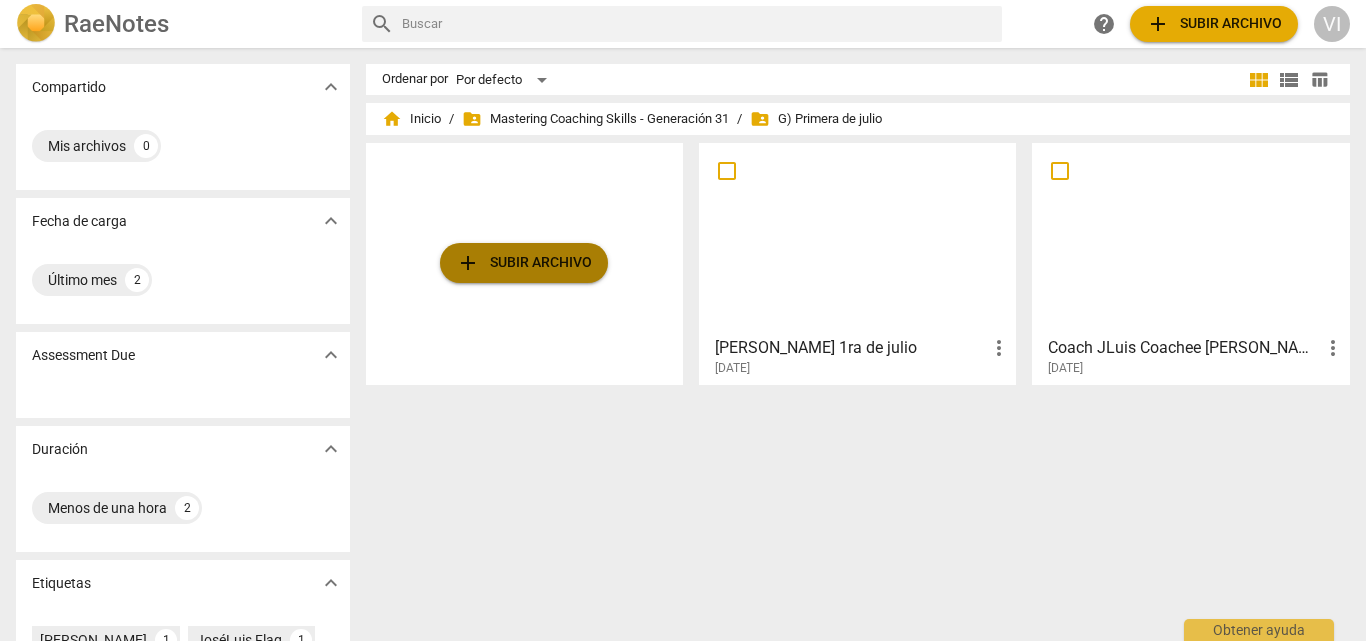 click on "add   Subir archivo" at bounding box center [524, 263] 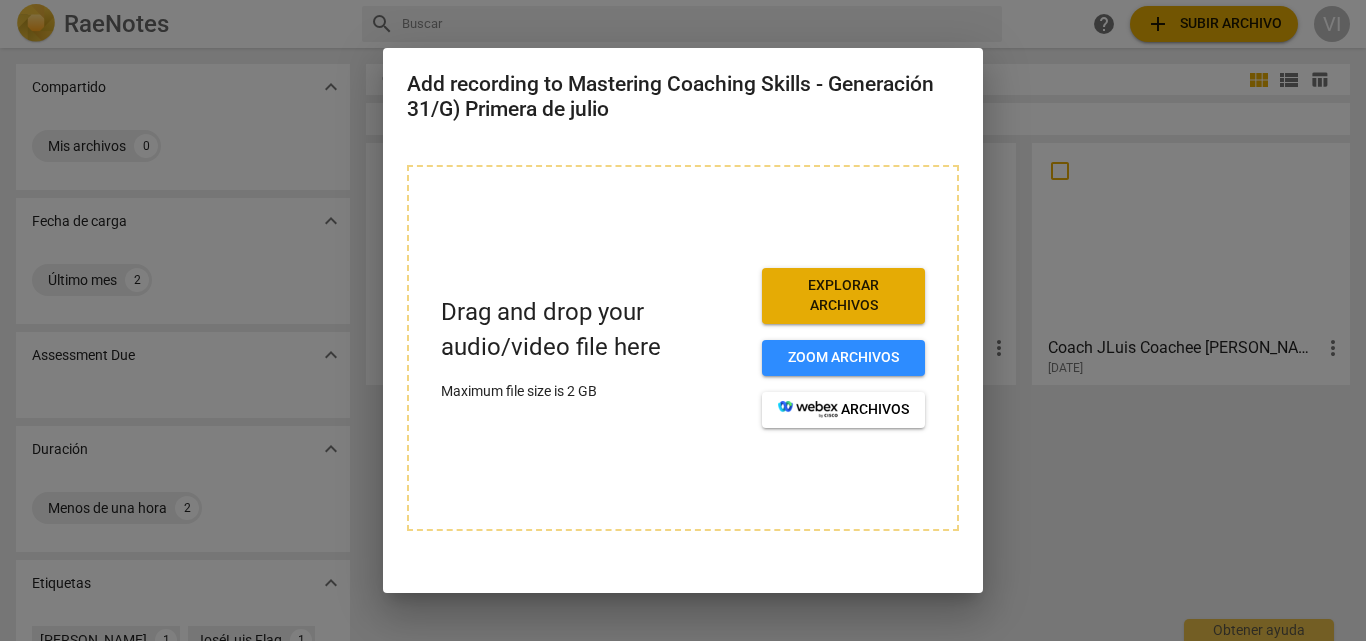 click on "Explorar archivos" at bounding box center [843, 295] 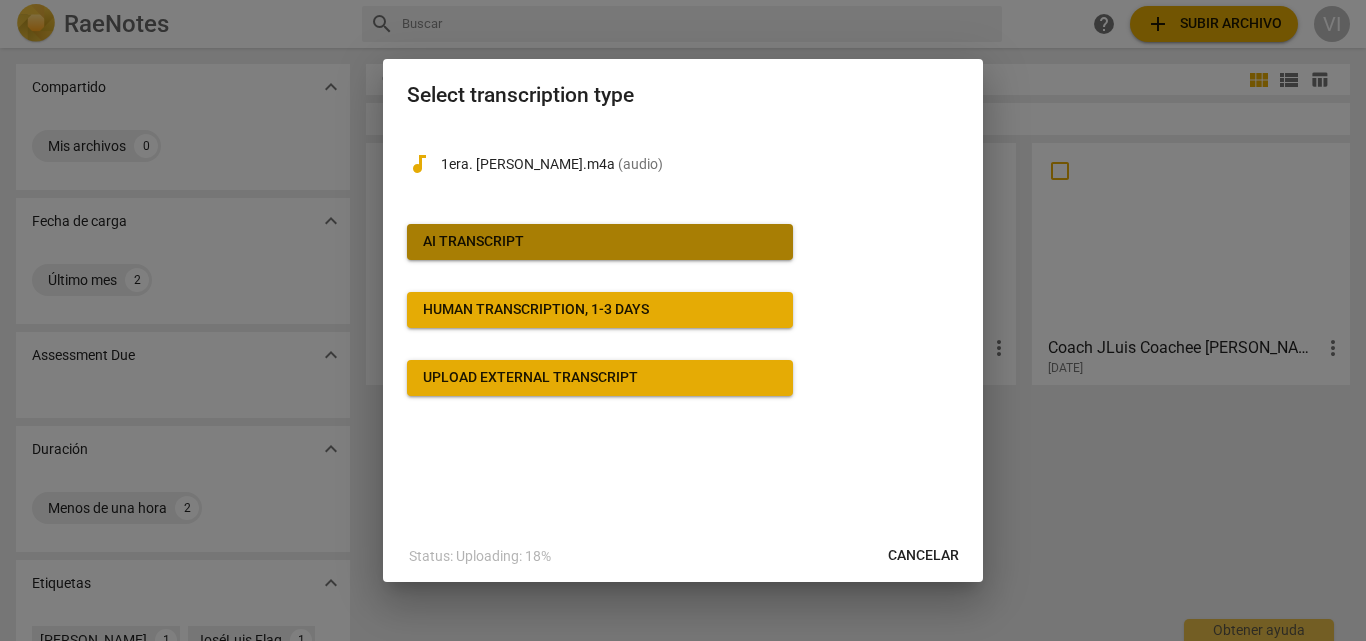 click on "AI Transcript" at bounding box center (473, 242) 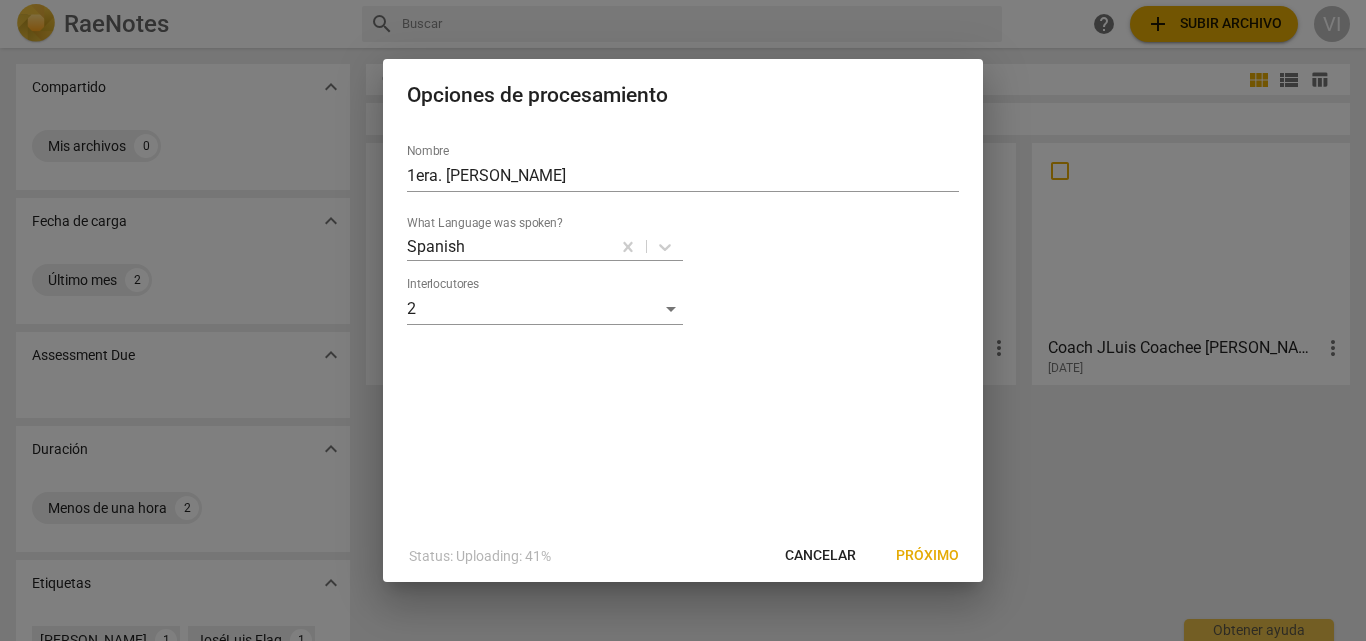 click on "Próximo" at bounding box center (927, 556) 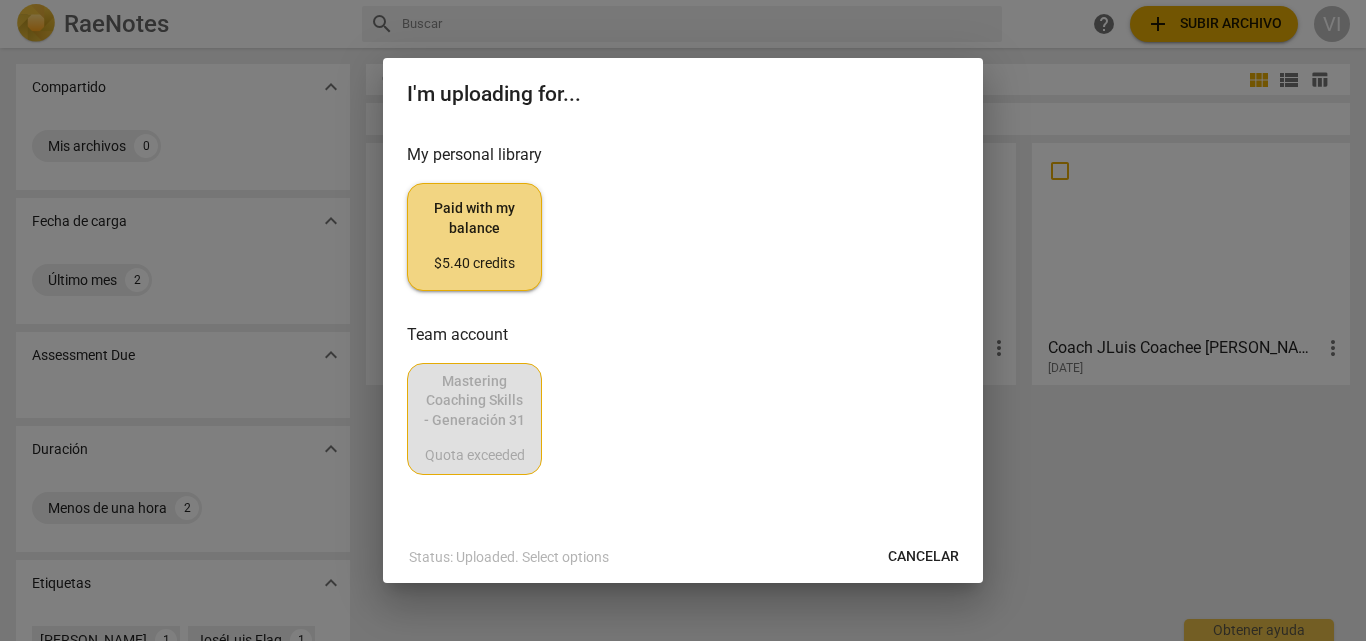 click on "Paid with my balance $5.40 credits" at bounding box center [474, 236] 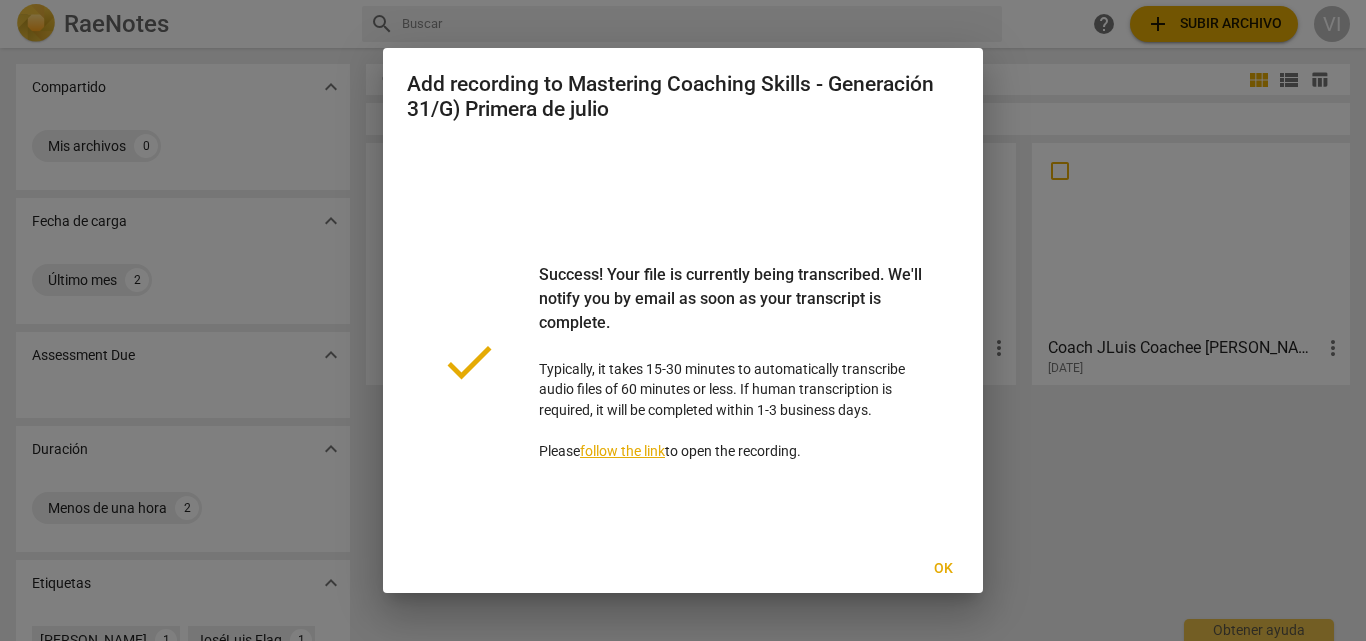 click on "Ok" at bounding box center (943, 569) 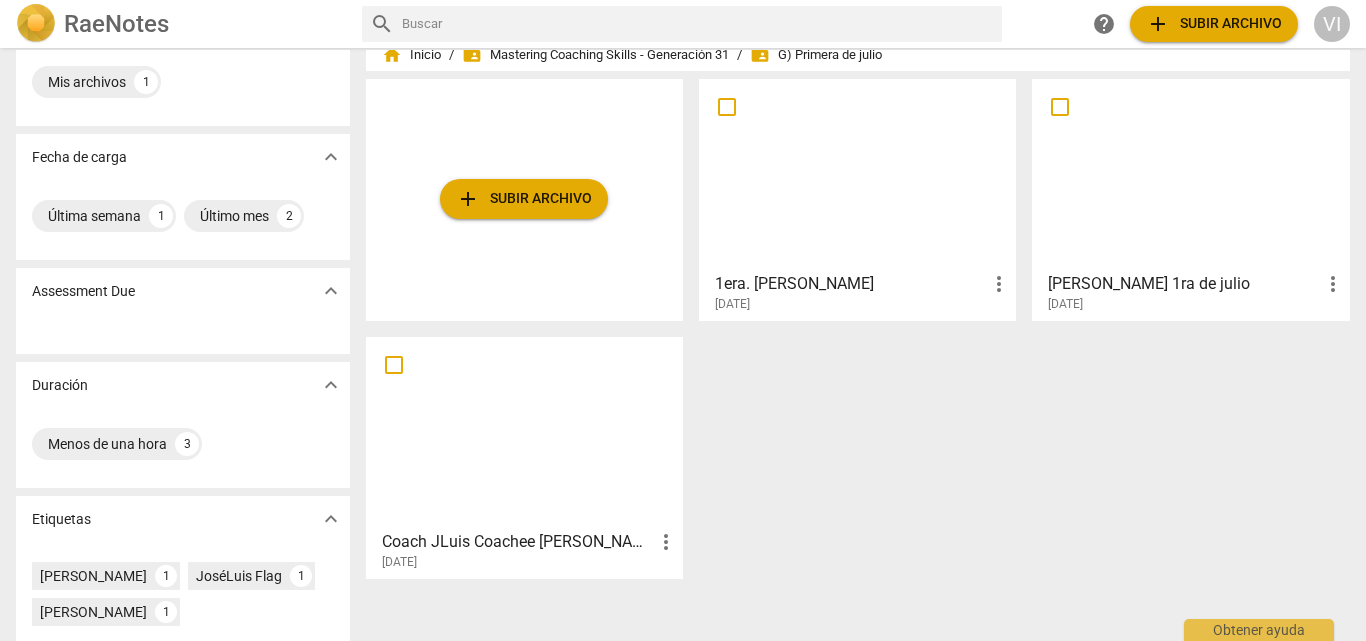 scroll, scrollTop: 0, scrollLeft: 0, axis: both 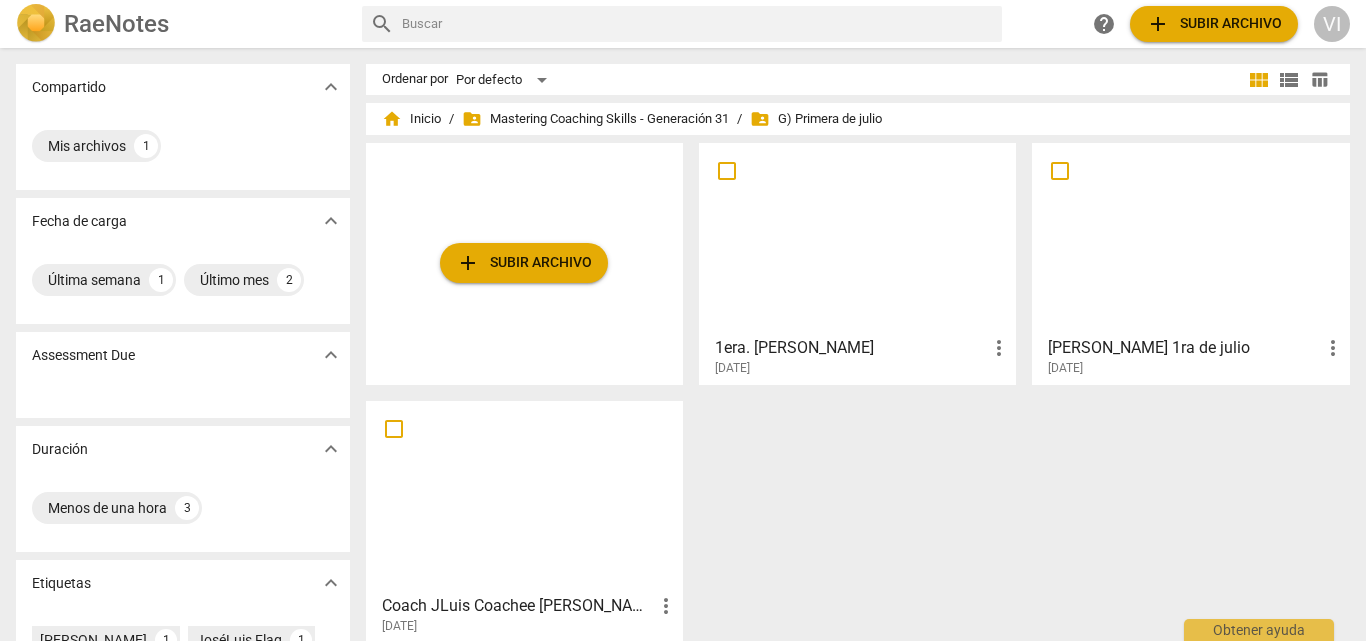 click at bounding box center (857, 238) 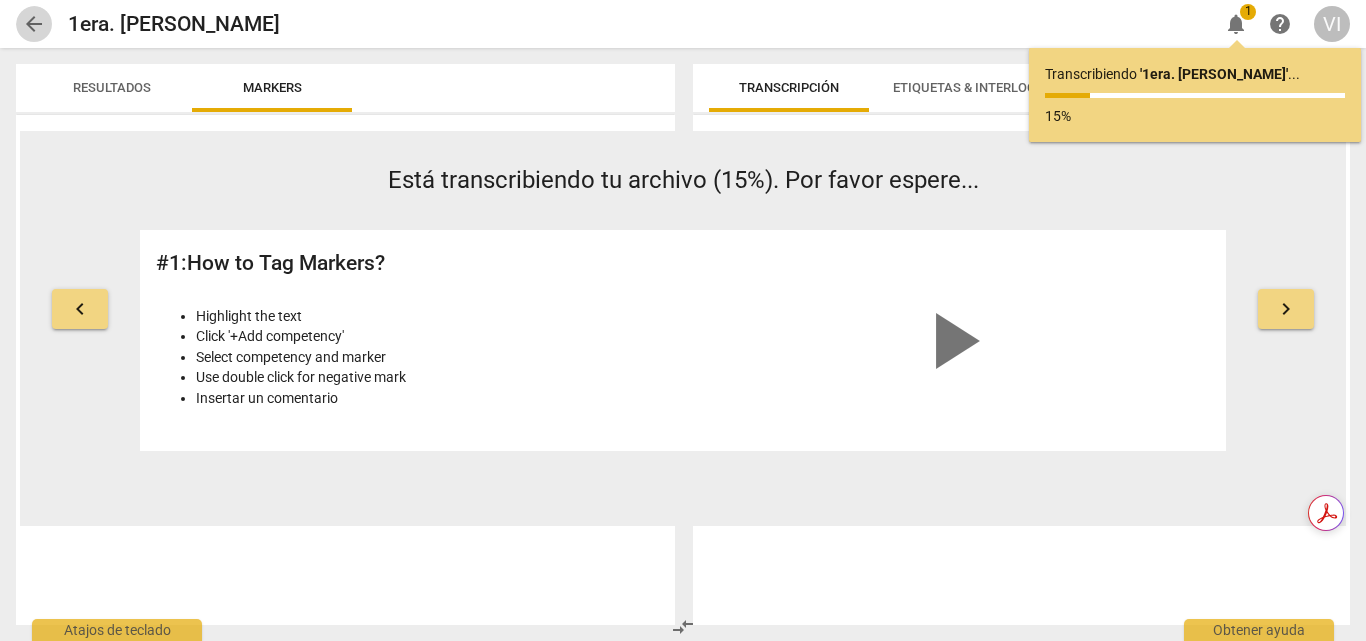 click on "arrow_back" at bounding box center (34, 24) 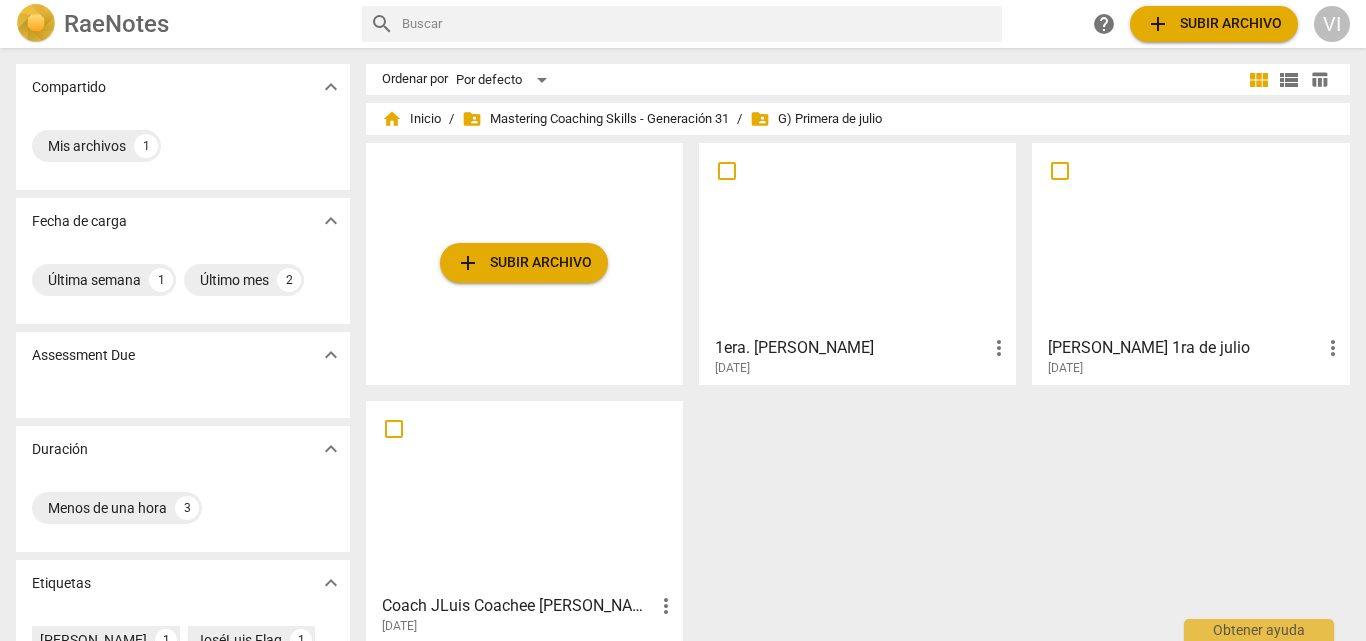 click at bounding box center [857, 238] 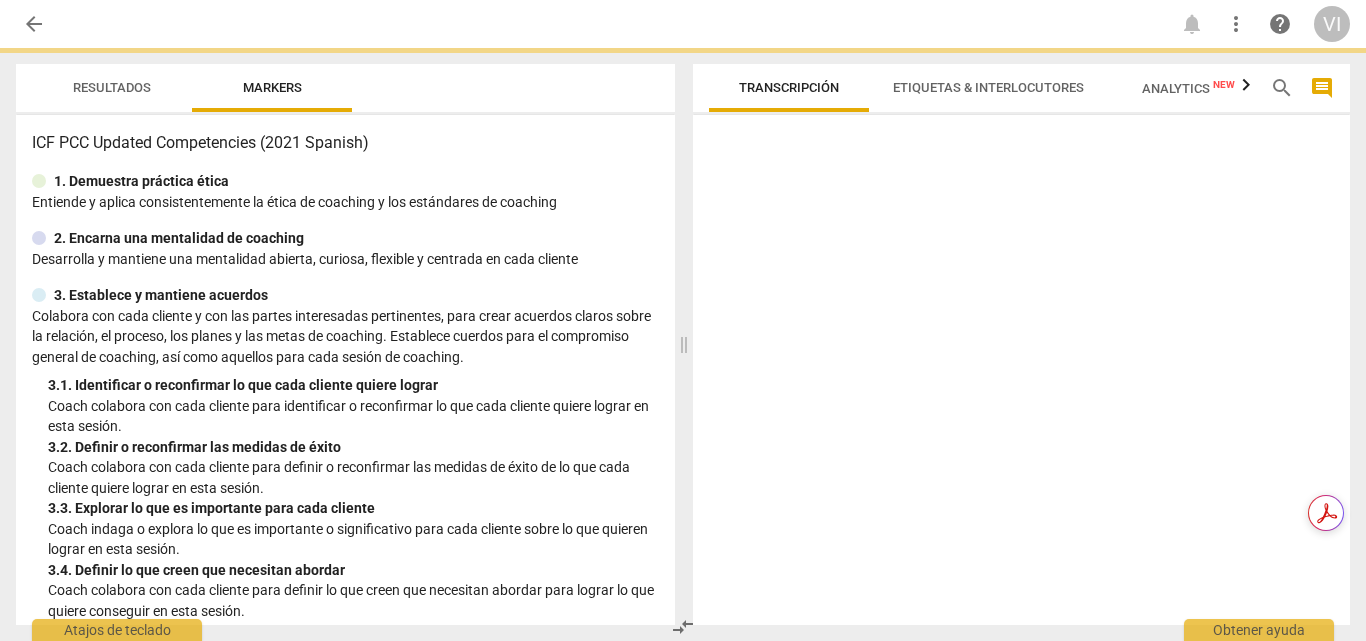 click at bounding box center (1021, 374) 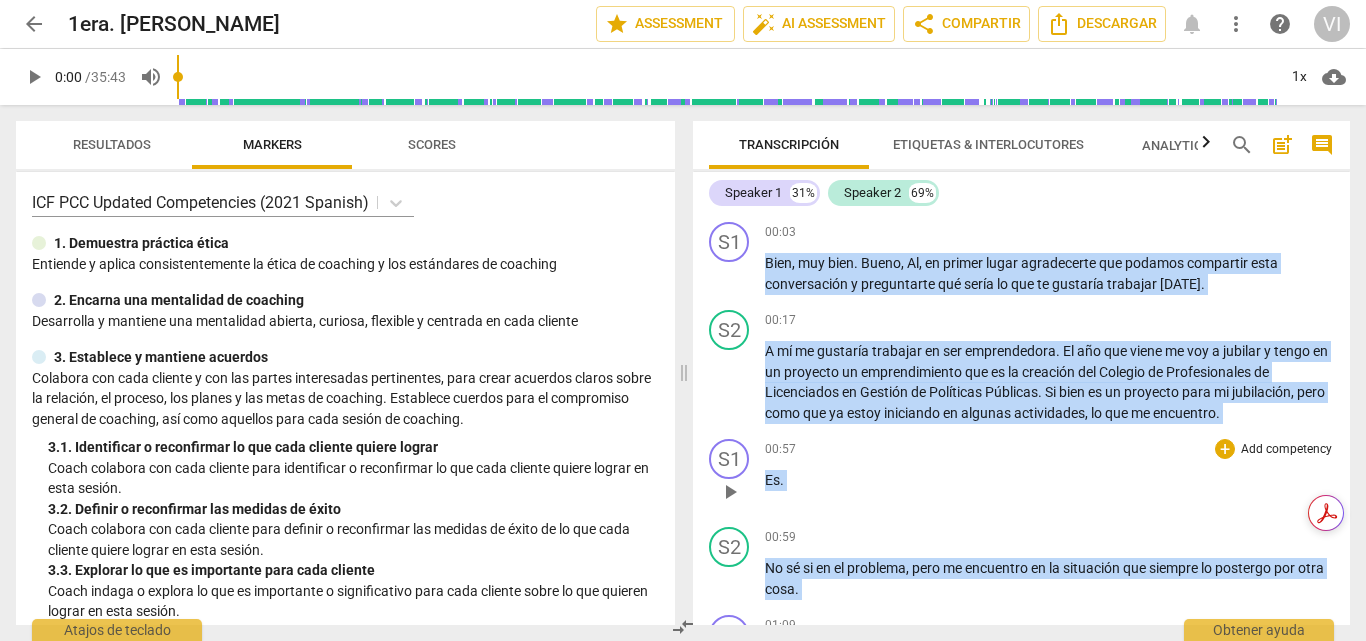click on "Es ." at bounding box center (1049, 480) 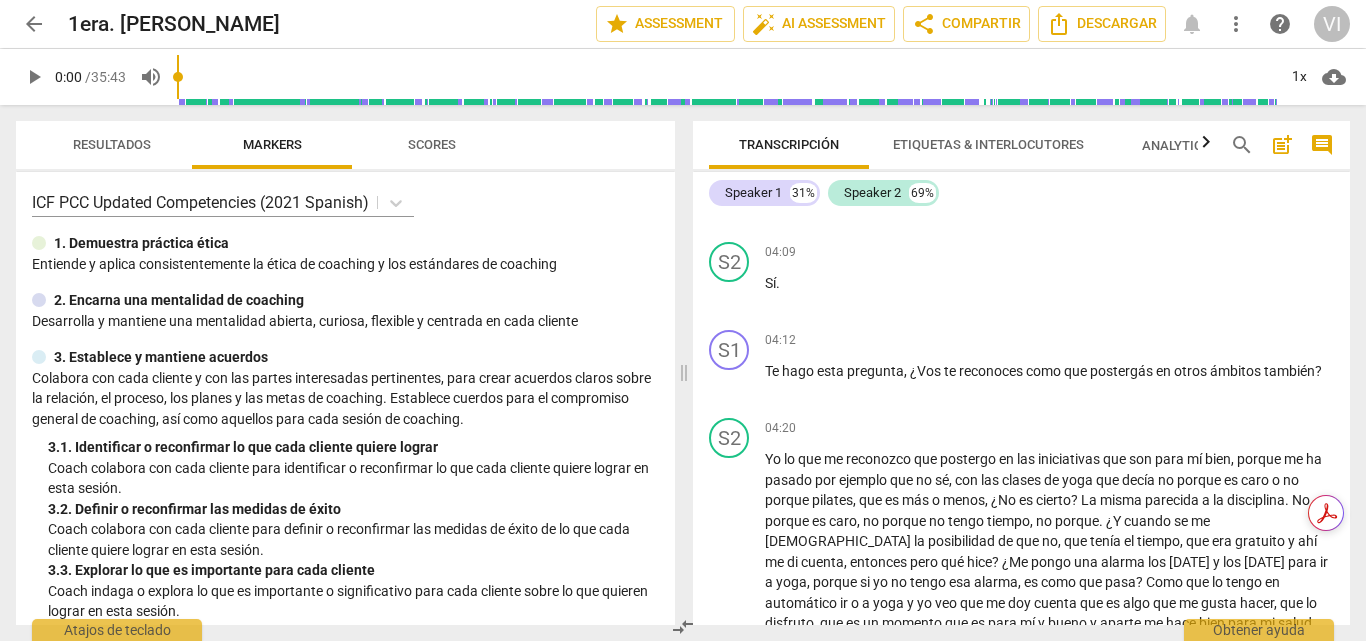 scroll, scrollTop: 600, scrollLeft: 0, axis: vertical 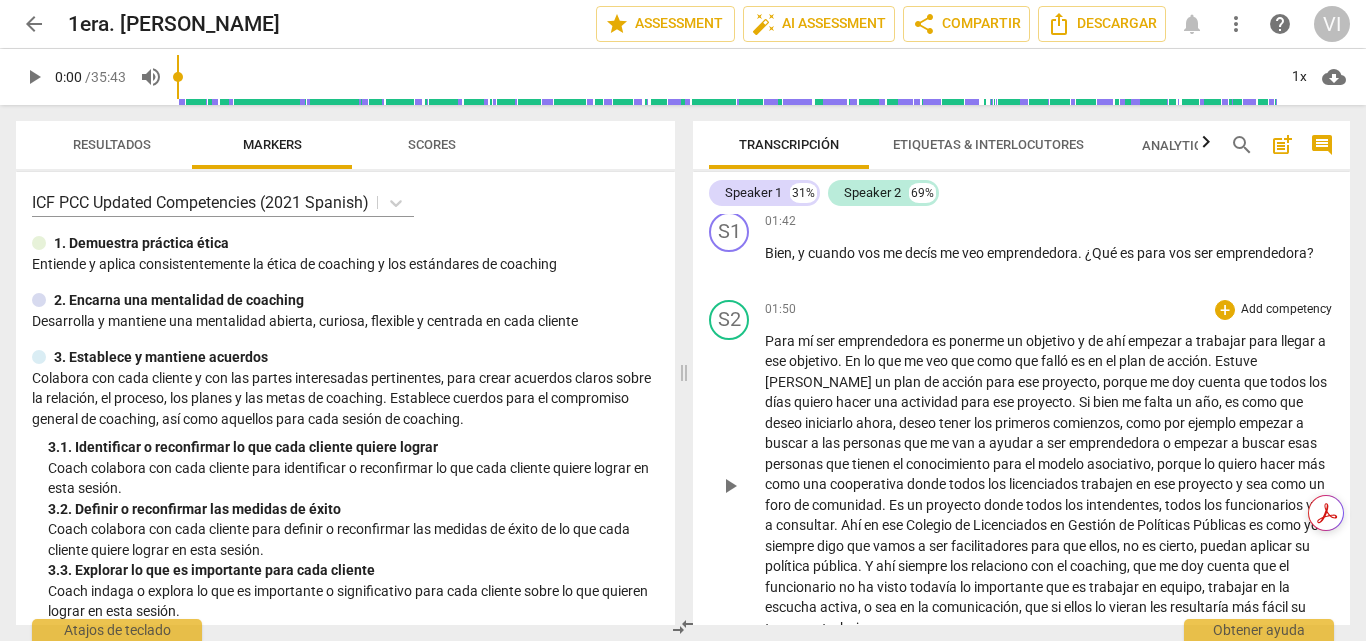click on "01:50 + Add competency keyboard_arrow_right" at bounding box center (1049, 310) 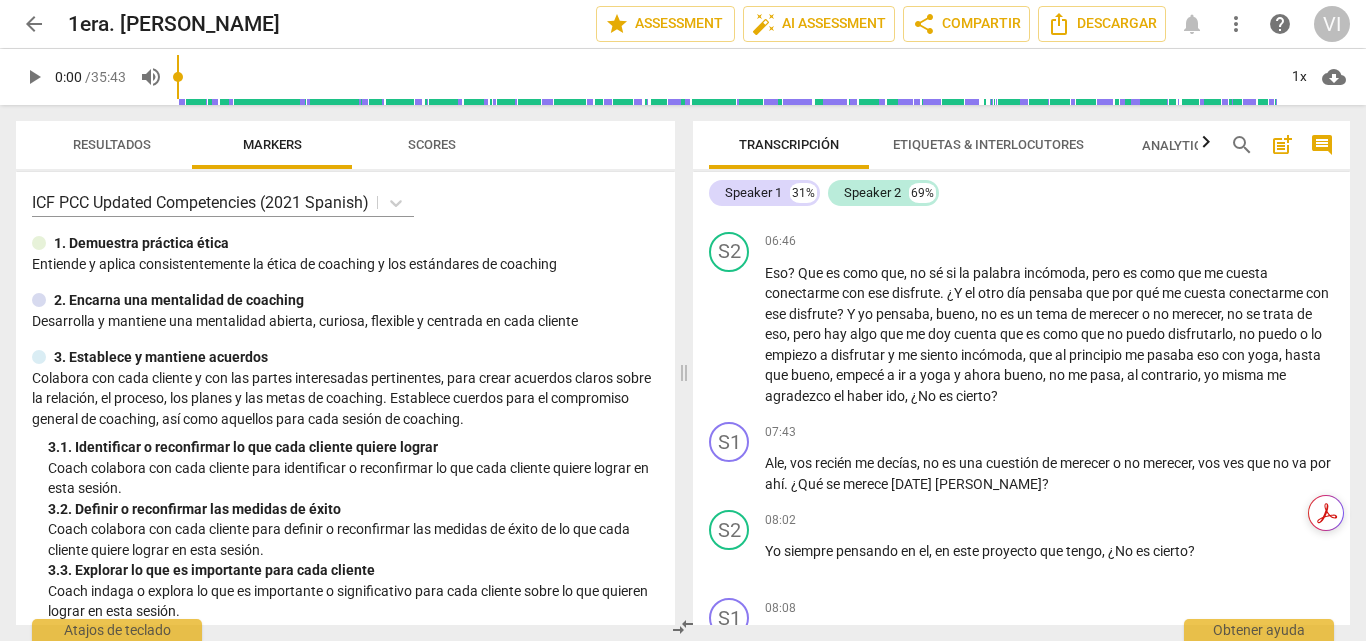 scroll, scrollTop: 2000, scrollLeft: 0, axis: vertical 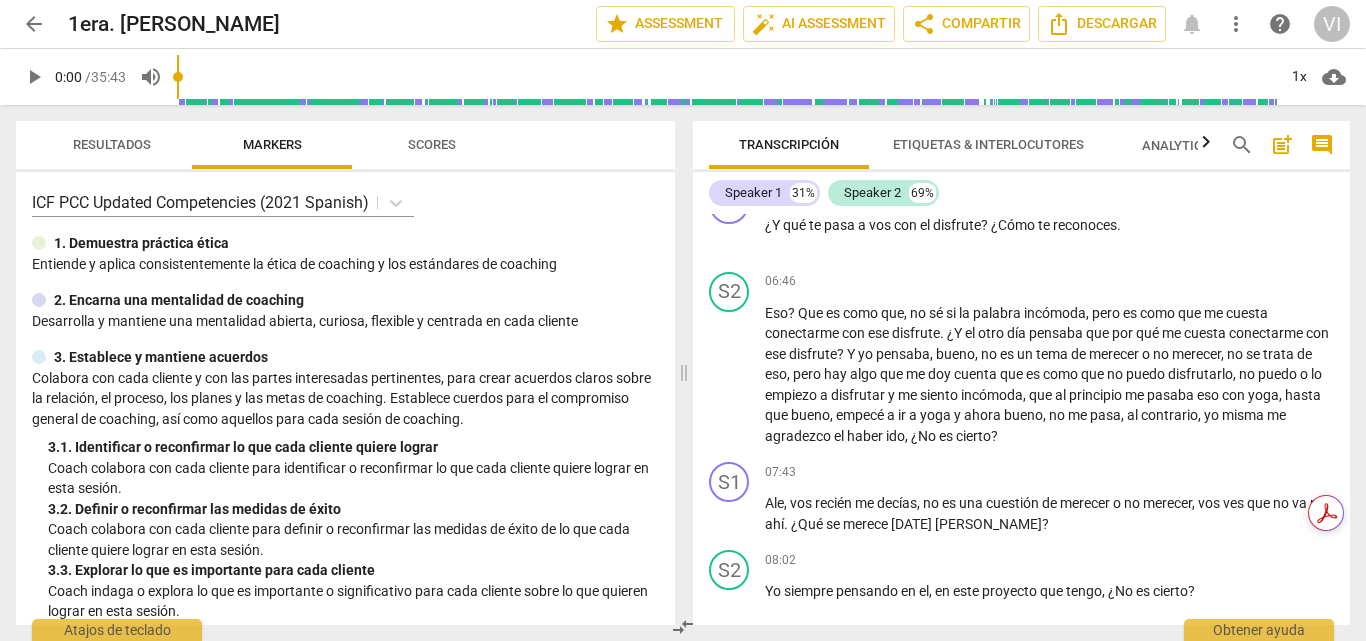 click on "arrow_back" at bounding box center (34, 24) 